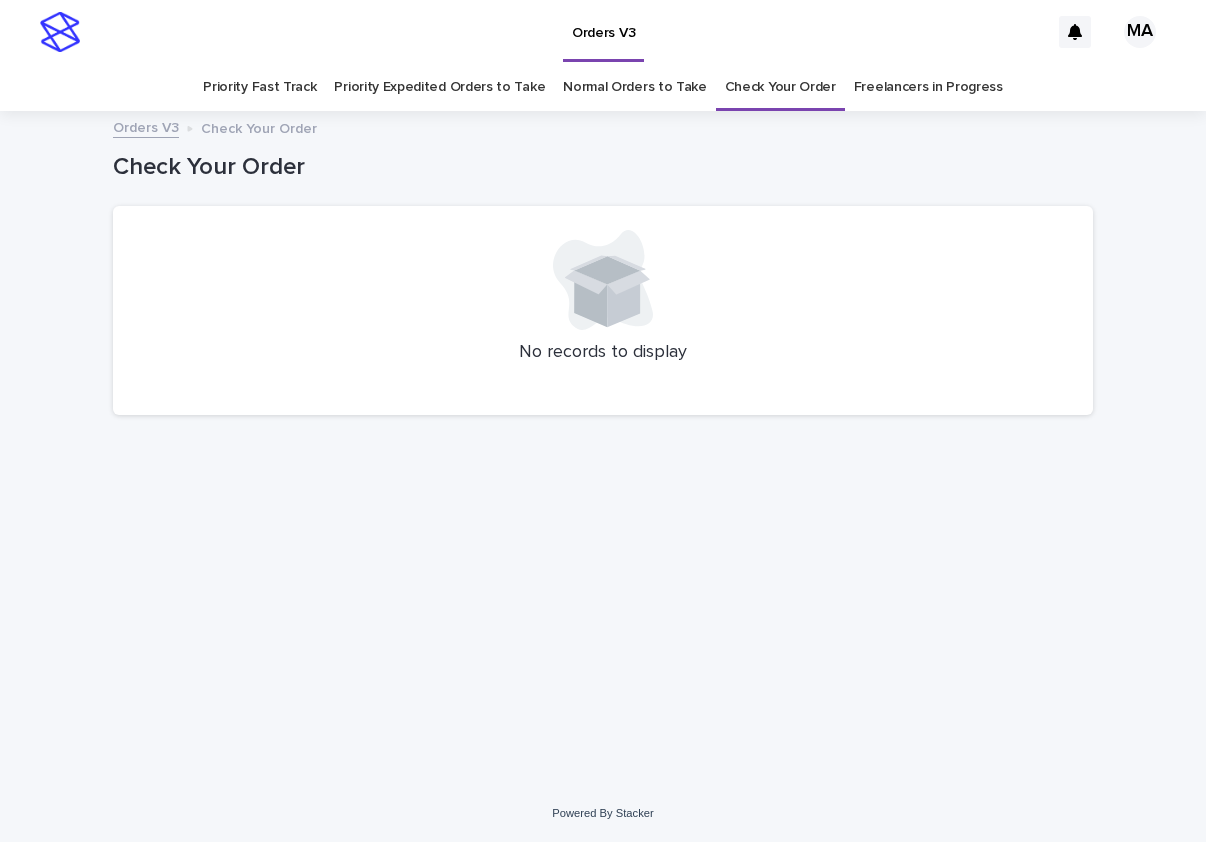 scroll, scrollTop: 0, scrollLeft: 0, axis: both 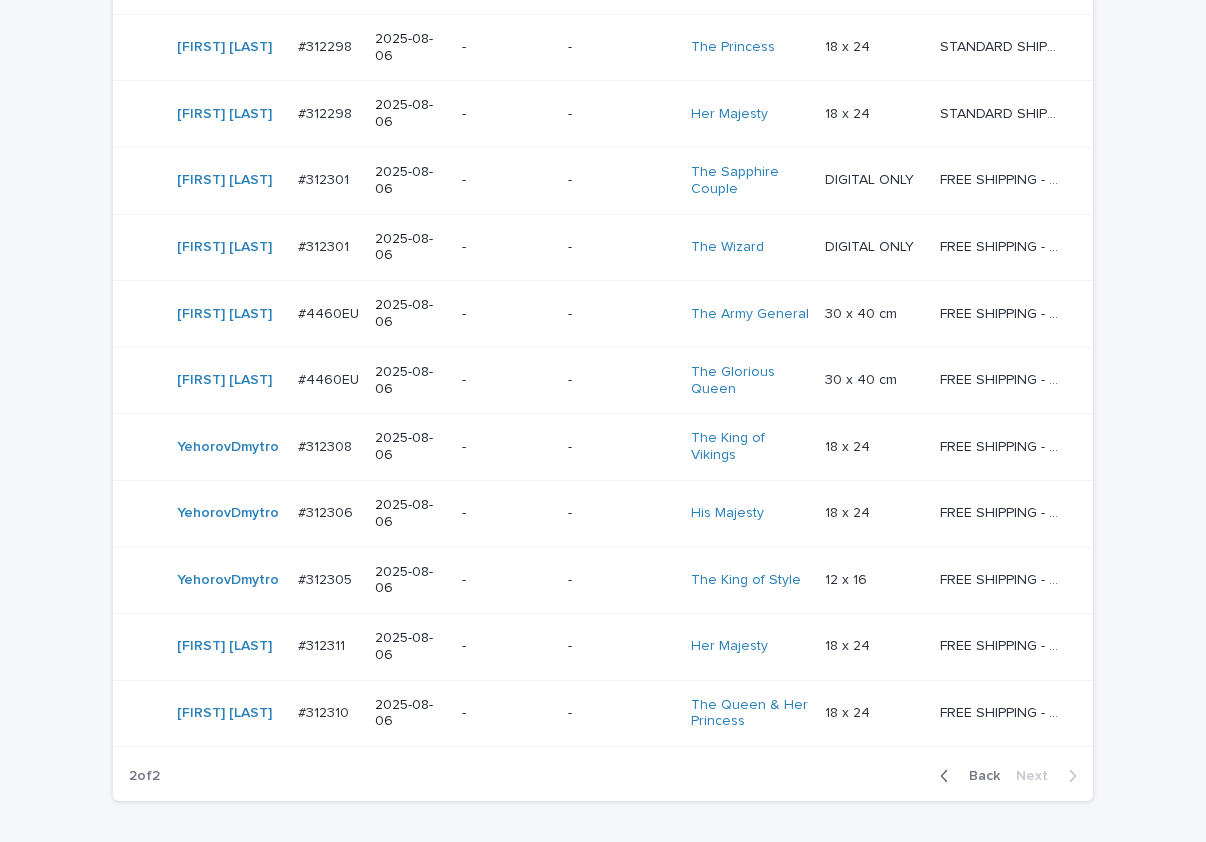 click on "-" at bounding box center [507, 646] 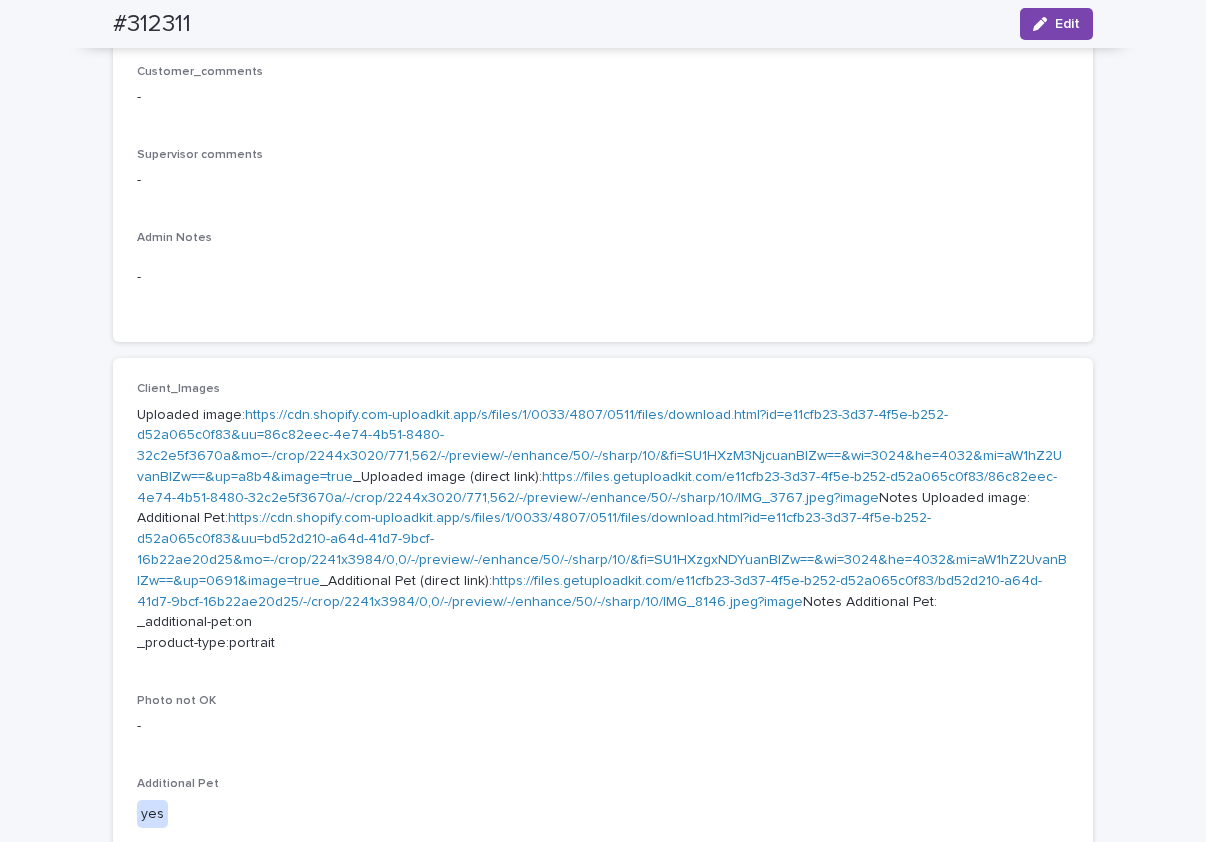 scroll, scrollTop: 699, scrollLeft: 0, axis: vertical 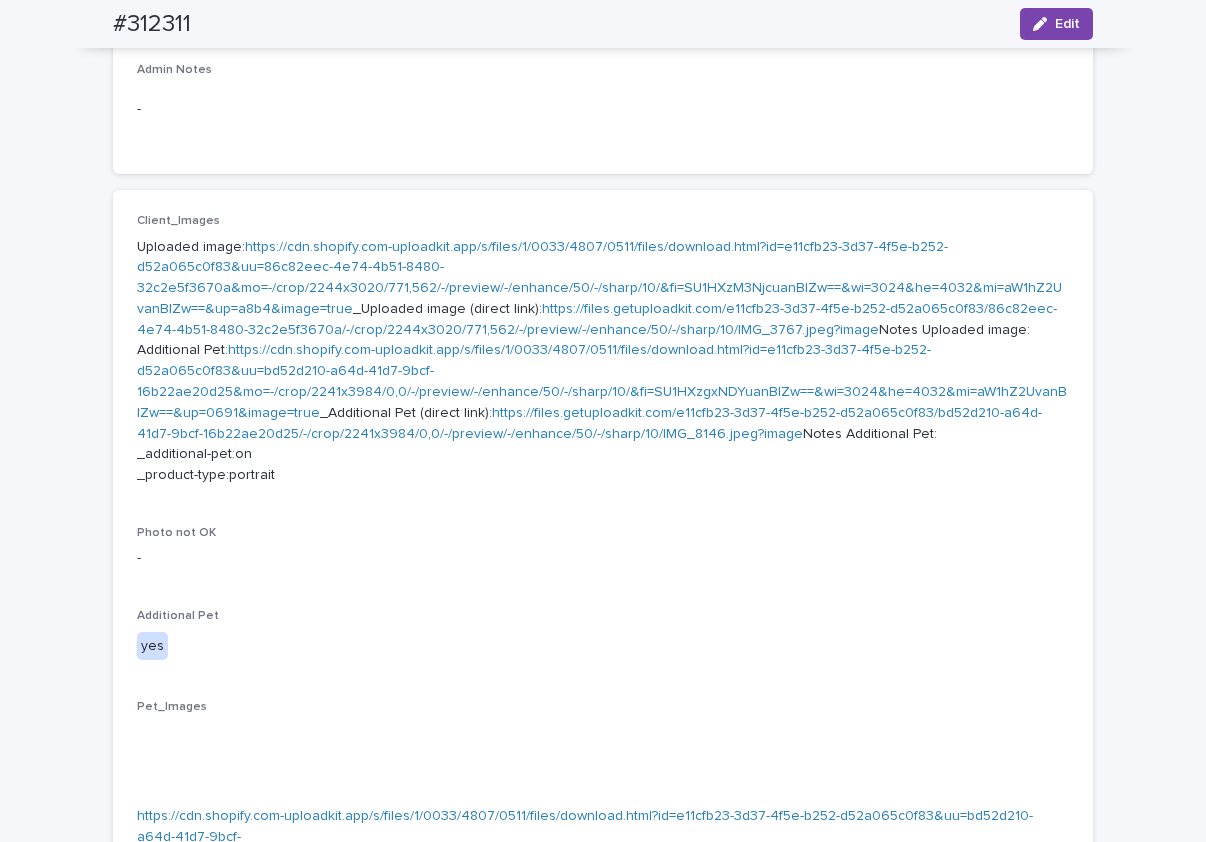 click on "https://cdn.shopify.com-uploadkit.app/s/files/1/0033/4807/0511/files/download.html?id=e11cfb23-3d37-4f5e-b252-d52a065c0f83&uu=86c82eec-4e74-4b51-8480-32c2e5f3670a&mo=-/crop/2244x3020/771,562/-/preview/-/enhance/50/-/sharp/10/&fi=SU1HXzM3NjcuanBlZw==&wi=3024&he=4032&mi=aW1hZ2UvanBlZw==&up=a8b4&image=true" at bounding box center (599, 278) 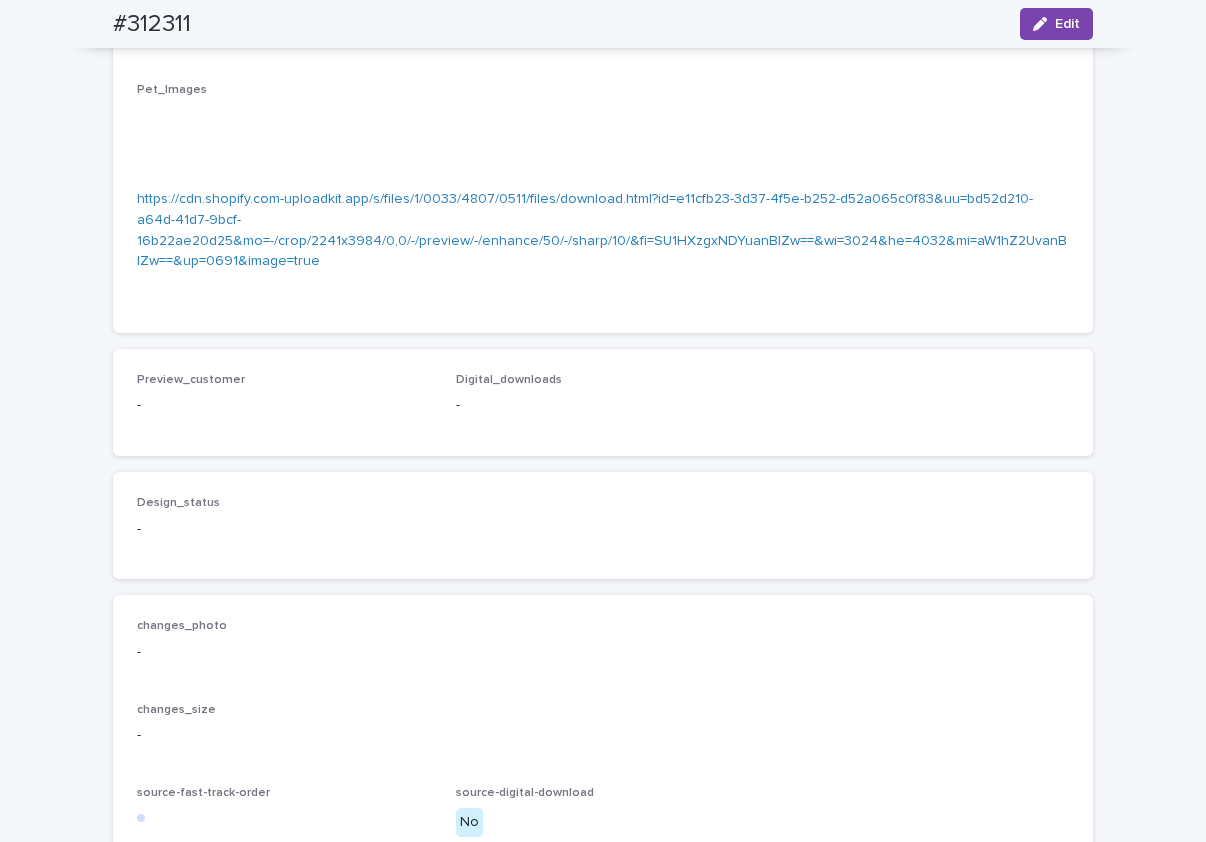 scroll, scrollTop: 907, scrollLeft: 0, axis: vertical 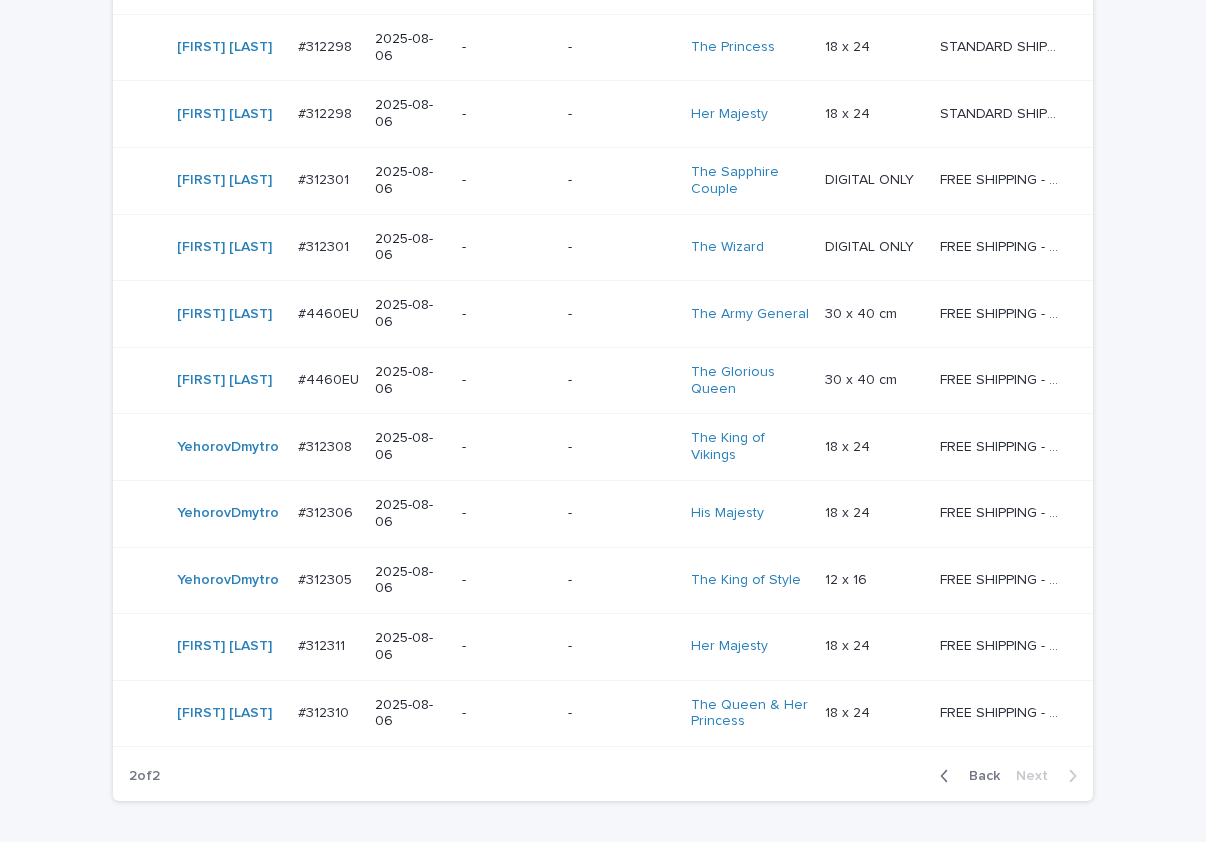 click on "-" at bounding box center [507, 713] 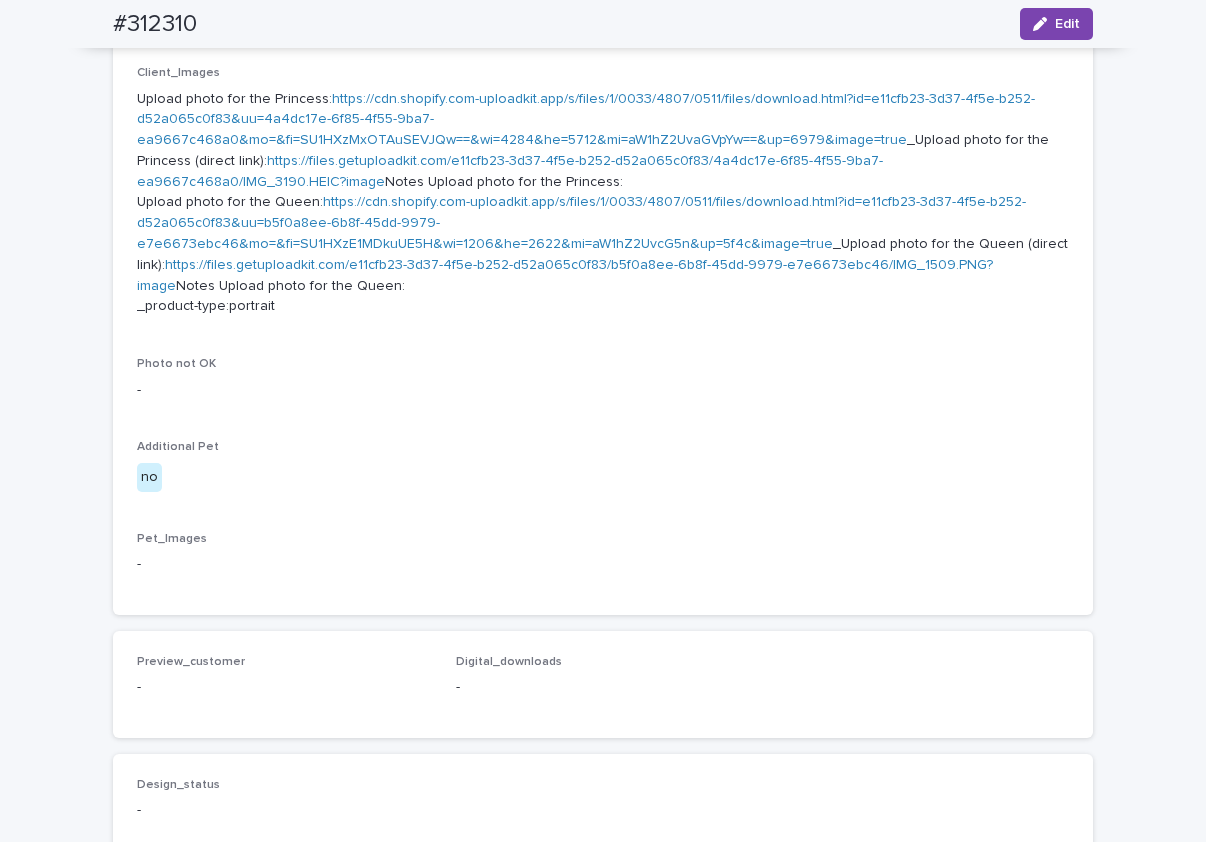 scroll, scrollTop: 677, scrollLeft: 0, axis: vertical 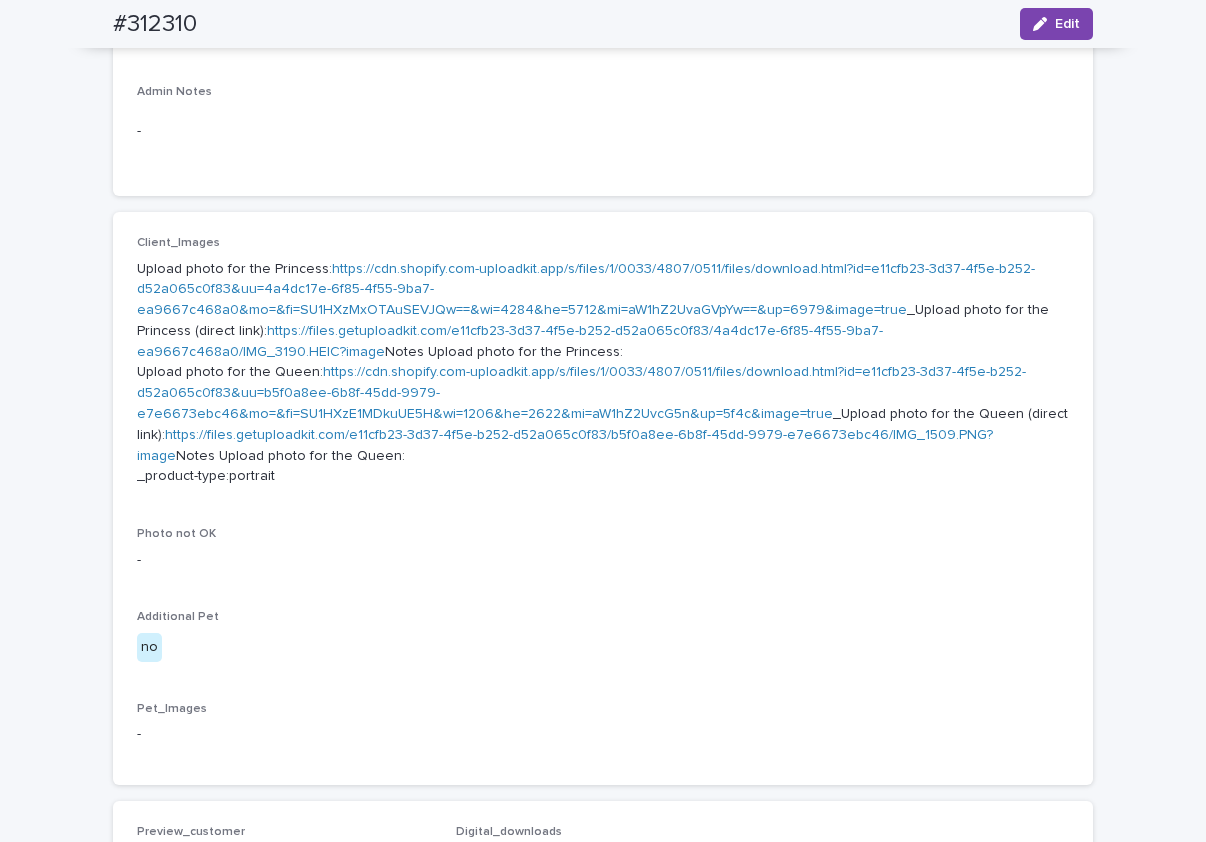 click on "https://cdn.shopify.com-uploadkit.app/s/files/1/0033/4807/0511/files/download.html?id=e11cfb23-3d37-4f5e-b252-d52a065c0f83&uu=4a4dc17e-6f85-4f55-9ba7-ea9667c468a0&mo=&fi=SU1HXzMxOTAuSEVJQw==&wi=4284&he=5712&mi=aW1hZ2UvaGVpYw==&up=6979&image=true" at bounding box center (586, 290) 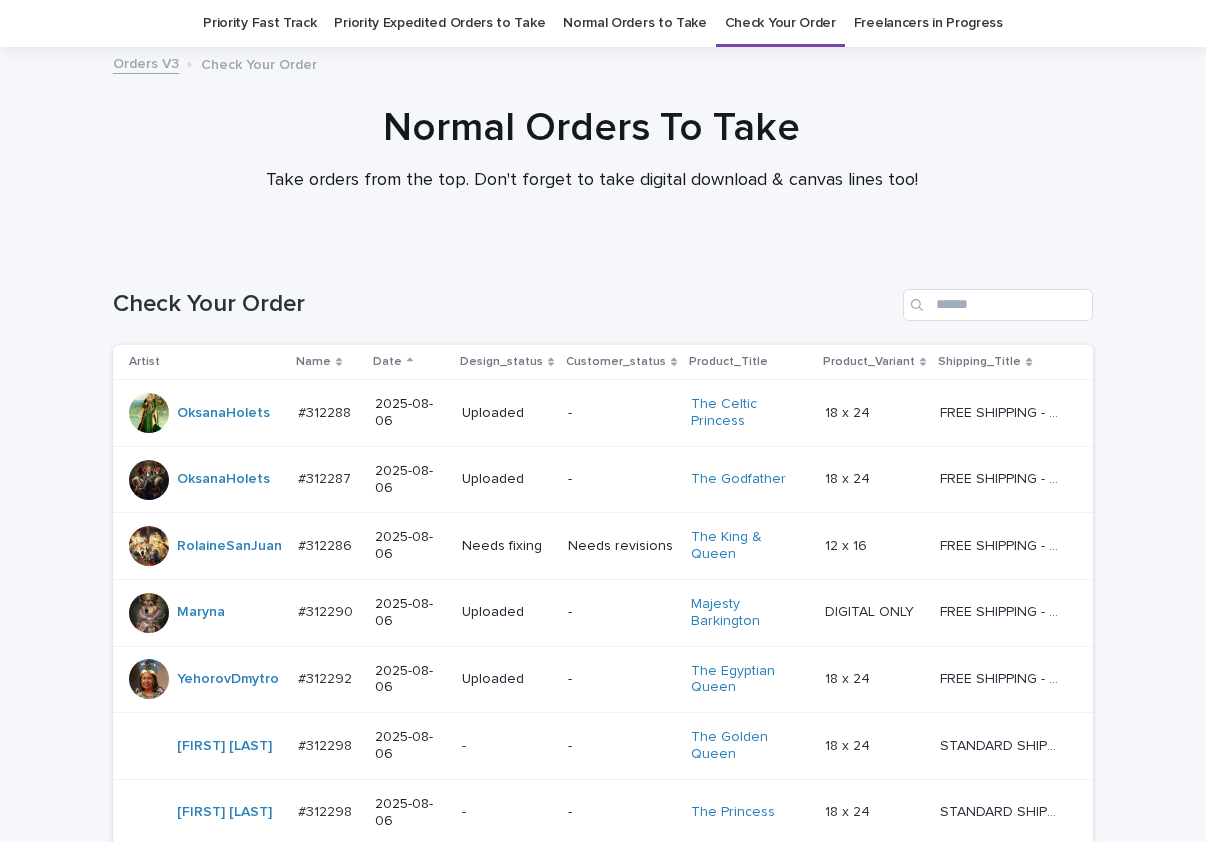 scroll, scrollTop: 829, scrollLeft: 0, axis: vertical 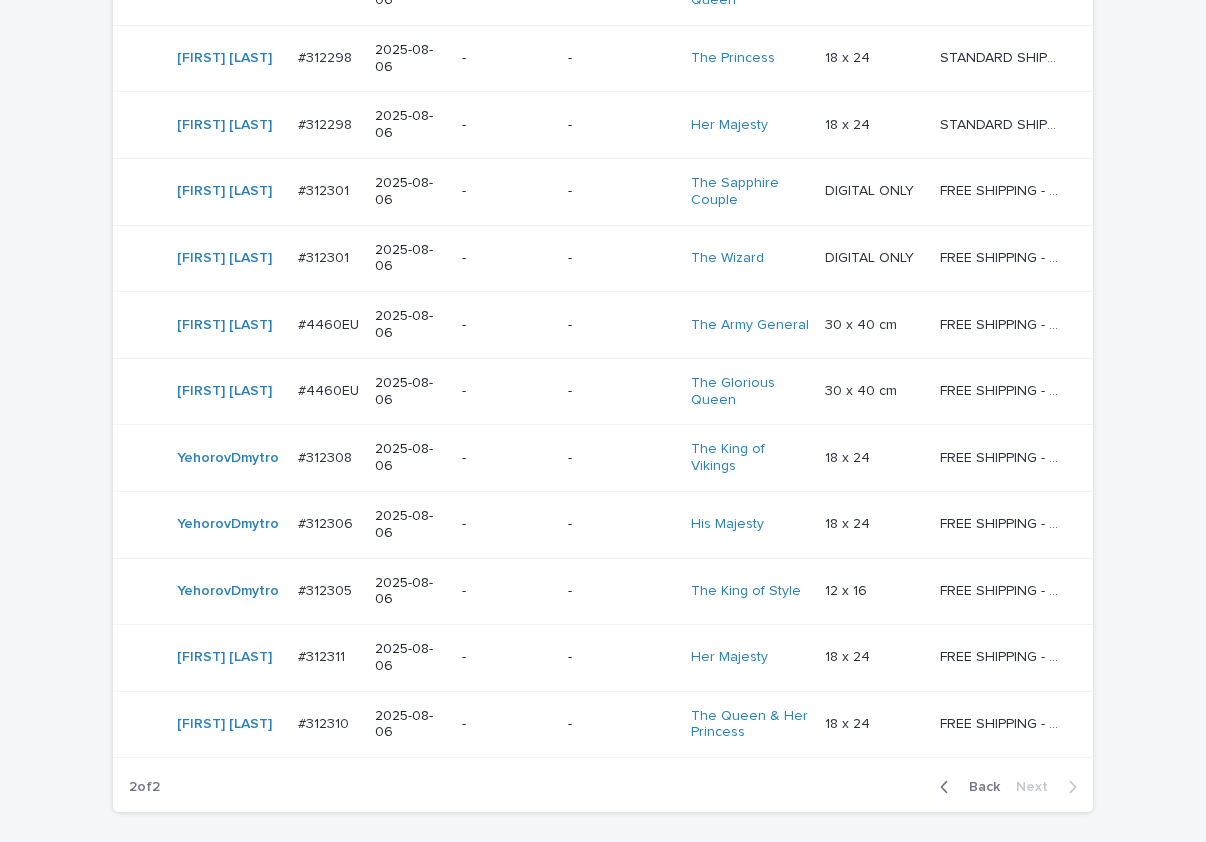click on "-" at bounding box center (507, 258) 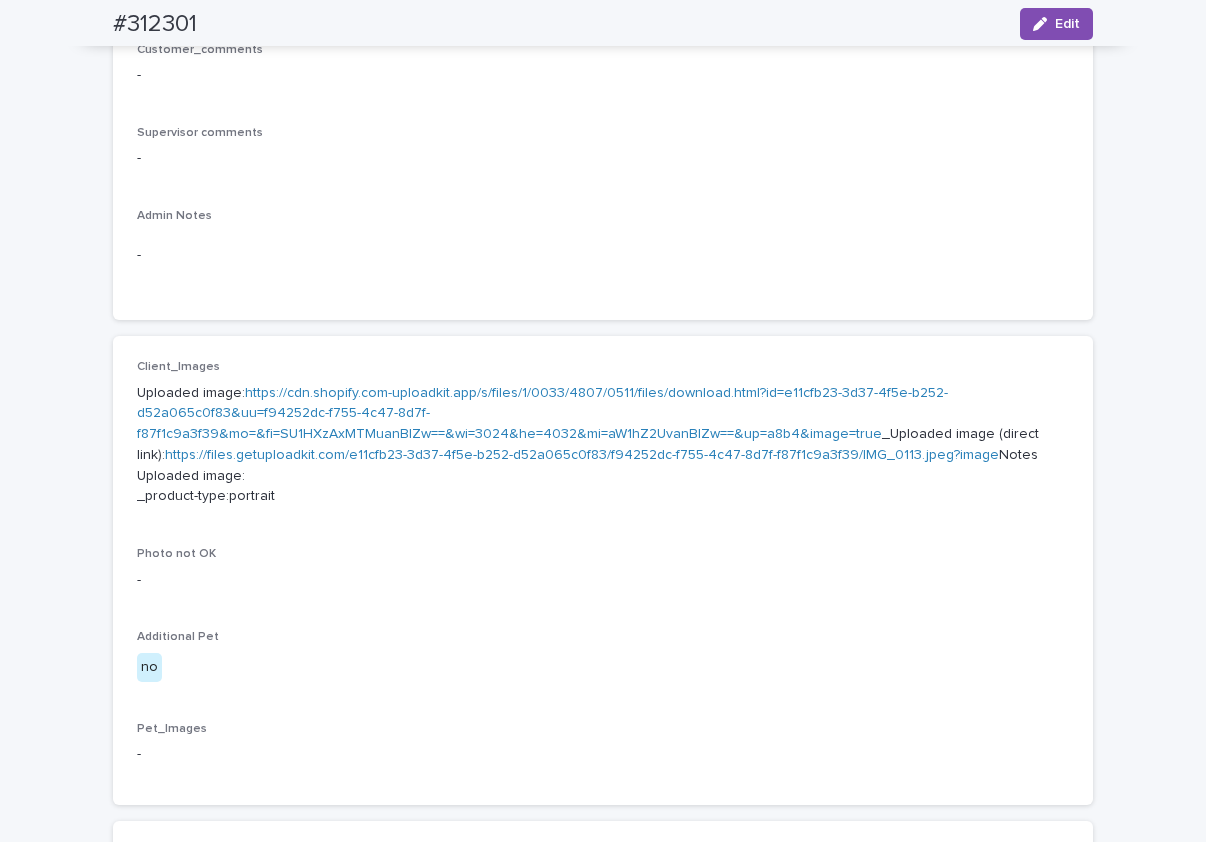 scroll, scrollTop: 699, scrollLeft: 0, axis: vertical 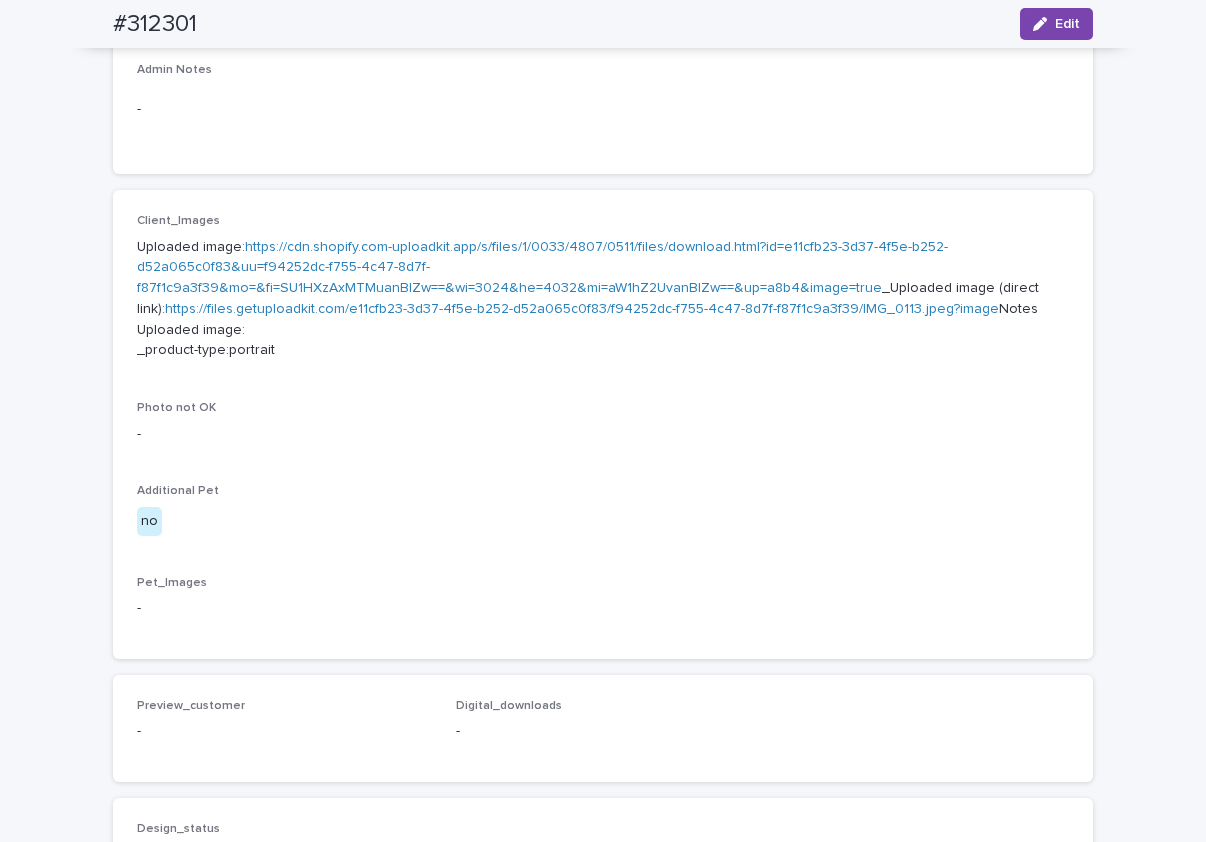 click on "https://cdn.shopify.com-uploadkit.app/s/files/1/0033/4807/0511/files/download.html?id=e11cfb23-3d37-4f5e-b252-d52a065c0f83&uu=f94252dc-f755-4c47-8d7f-f87f1c9a3f39&mo=&fi=SU1HXzAxMTMuanBlZw==&wi=3024&he=4032&mi=aW1hZ2UvanBlZw==&up=a8b4&image=true" at bounding box center (542, 268) 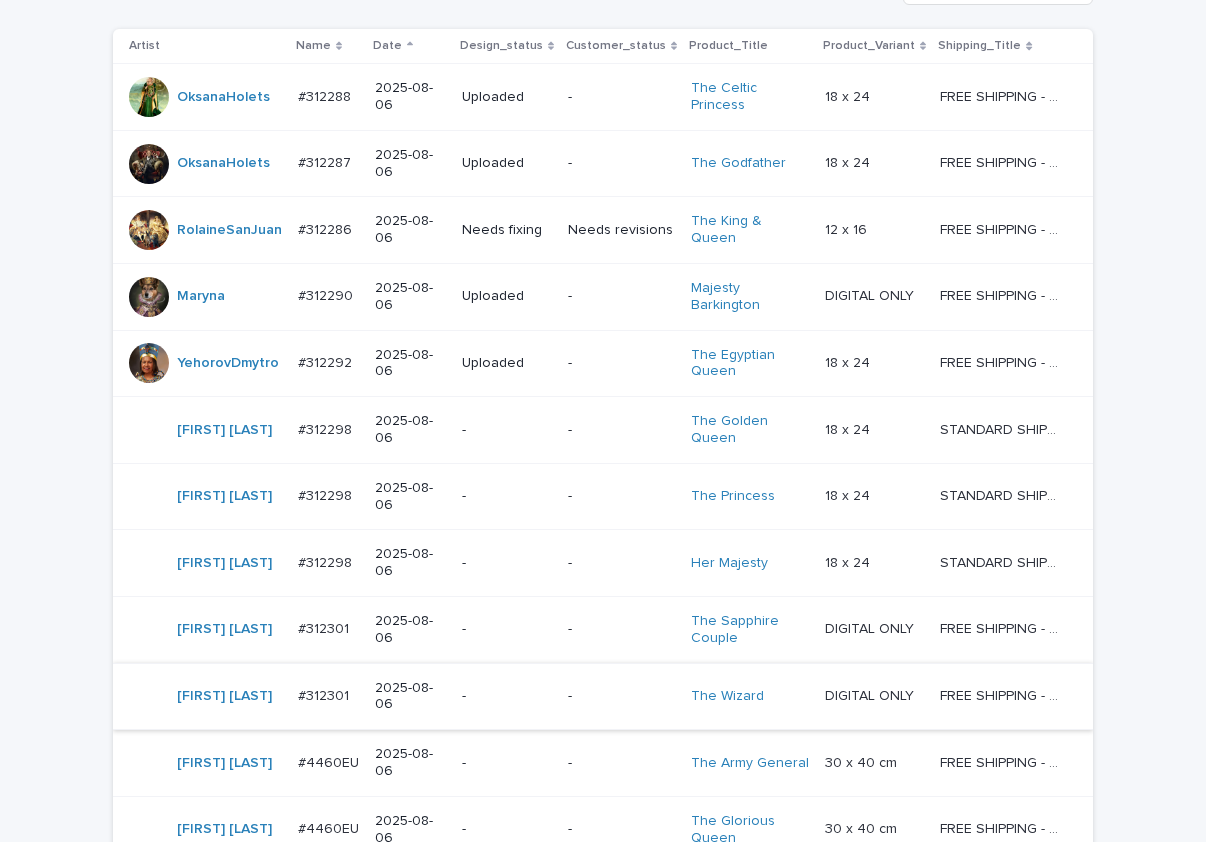 scroll, scrollTop: 829, scrollLeft: 0, axis: vertical 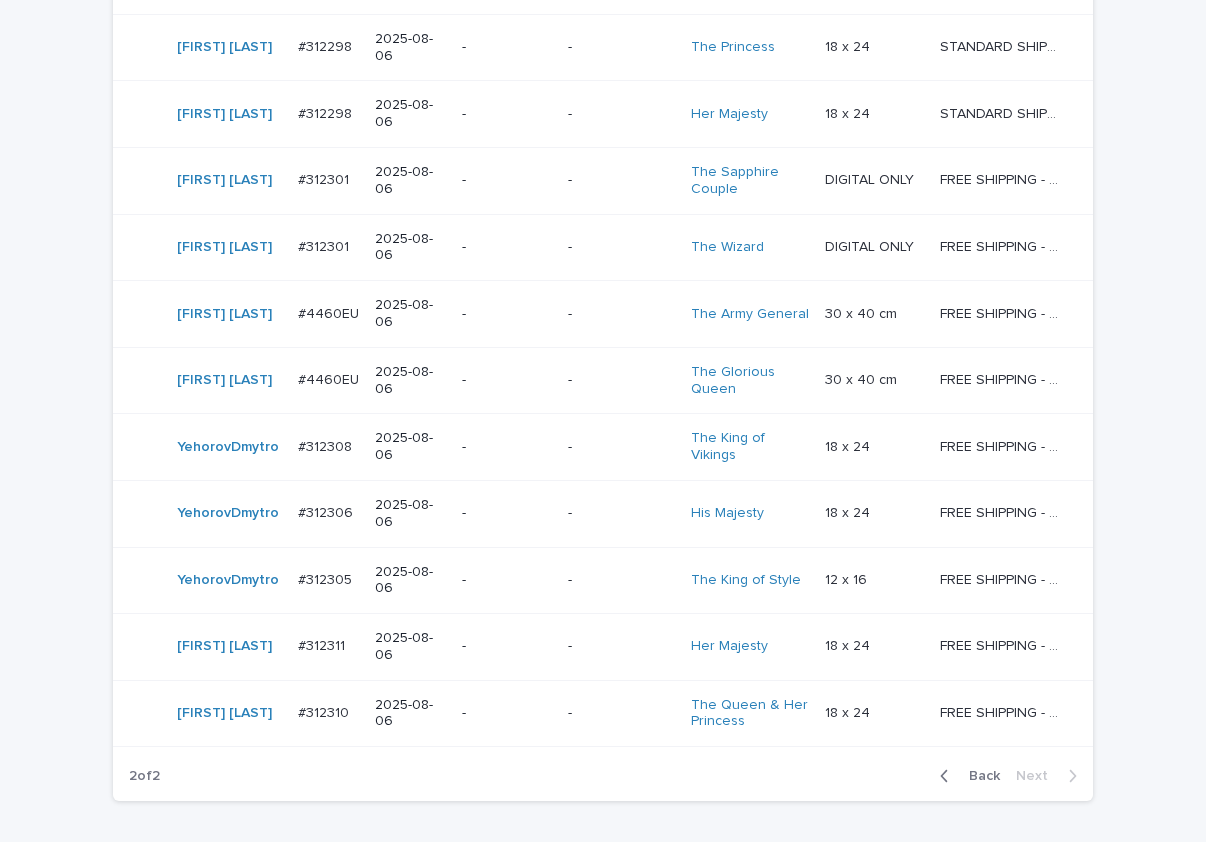 drag, startPoint x: 238, startPoint y: 725, endPoint x: 269, endPoint y: 720, distance: 31.400637 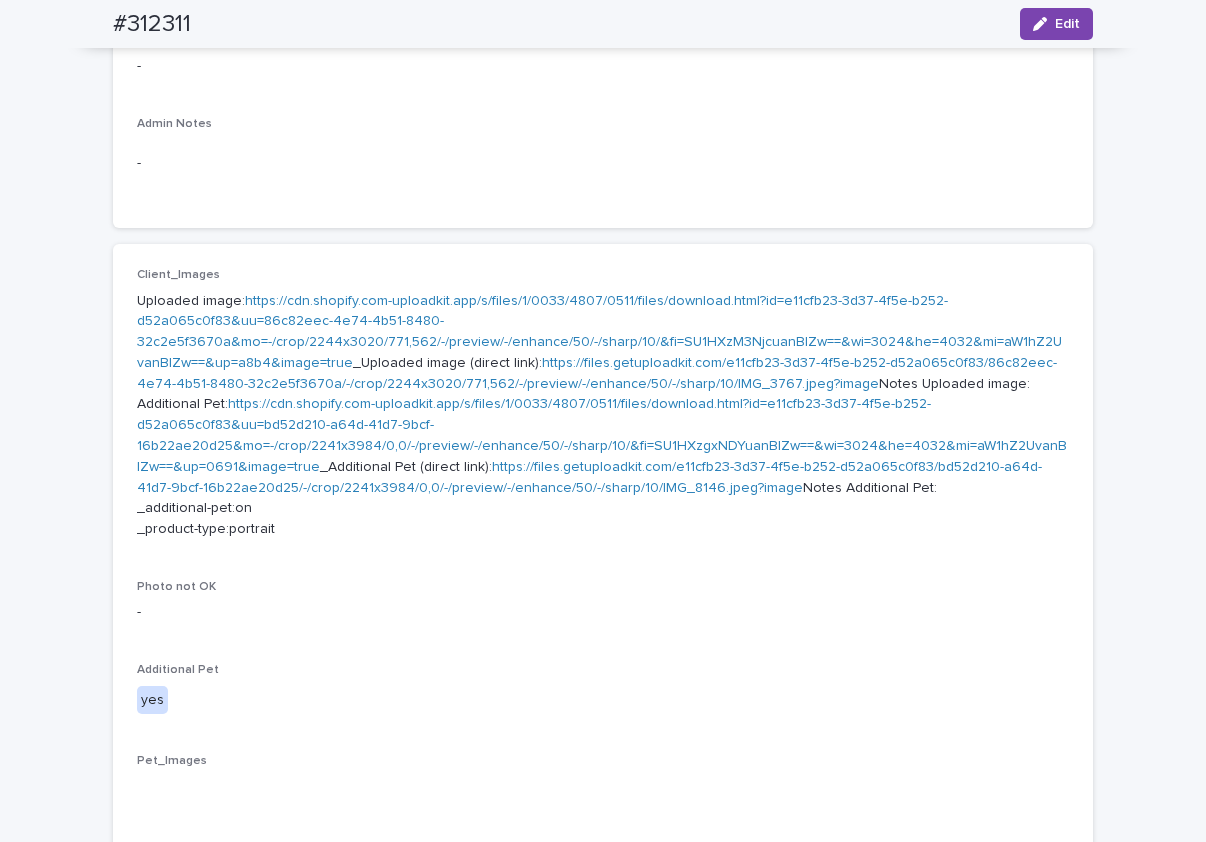 scroll, scrollTop: 0, scrollLeft: 0, axis: both 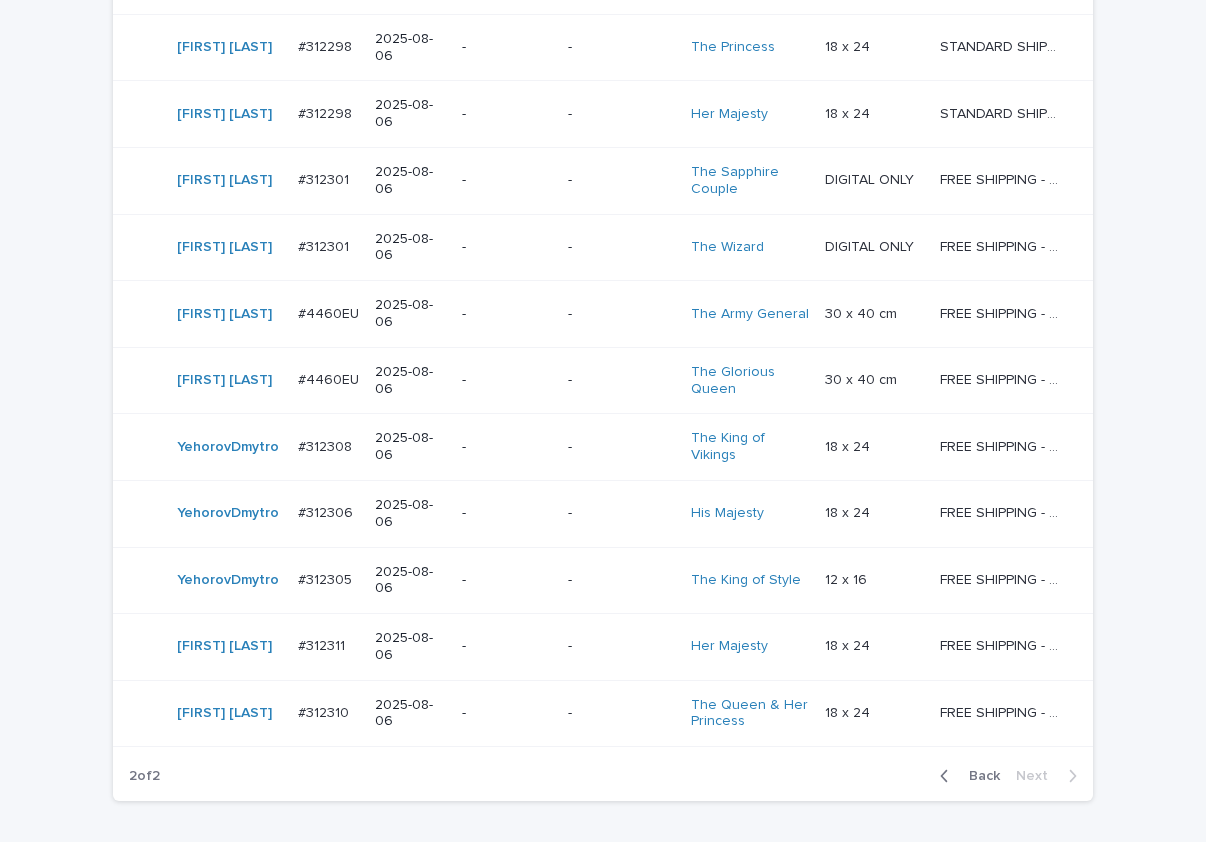 click on "Loading... Saving… Loading... Saving… Check Your Order Artist Name Date Design_status Customer_status Product_Title Product_Variant Shipping_Title OksanaHolets   #312288 #312288   2025-08-06 Uploaded - The Celtic Princess   18 x 24 18 x 24   FREE SHIPPING - preview in 1-2 business days, after your approval delivery will take 5-10 b.d. FREE SHIPPING - preview in 1-2 business days, after your approval delivery will take 5-10 b.d.   OksanaHolets   #312287 #312287   2025-08-06 Uploaded - The Godfather   18 x 24 18 x 24   FREE SHIPPING - preview in 1-2 business days, after your approval delivery will take 5-10 b.d. FREE SHIPPING - preview in 1-2 business days, after your approval delivery will take 5-10 b.d.   RolaineSanJuan   #312286 #312286   2025-08-06 Needs fixing Needs revisions The King & Queen   12 x 16 12 x 16   FREE SHIPPING - preview in 1-2 business days, after your approval delivery will take 5-10 b.d.   Maryna   #312290 #312290   2025-08-06 Uploaded - Majesty Barkington   DIGITAL ONLY" at bounding box center [603, 200] 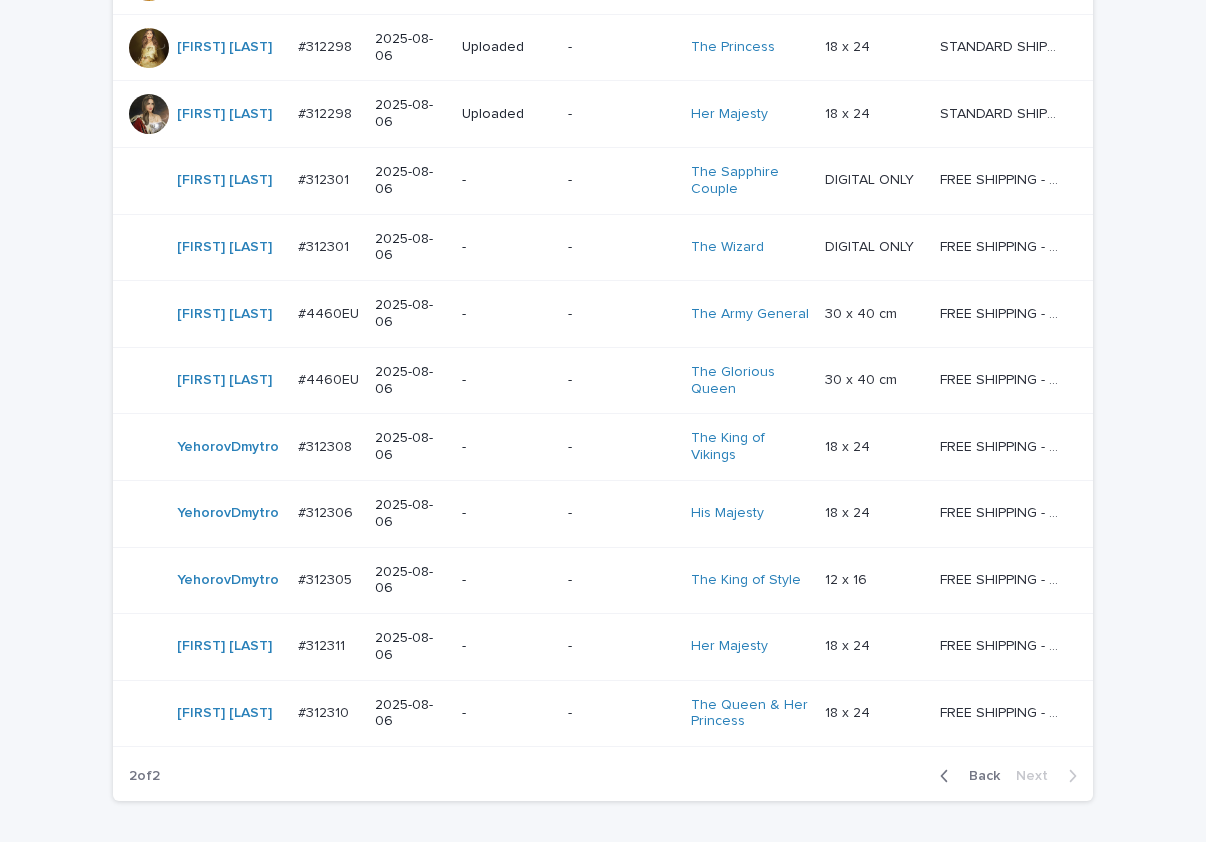 click on "Loading... Saving… Loading... Saving… Check Your Order Artist Name Date Design_status Customer_status Product_Title Product_Variant Shipping_Title OksanaHolets   #312288 #312288   2025-08-06 Uploaded - The Celtic Princess   18 x 24 18 x 24   FREE SHIPPING - preview in 1-2 business days, after your approval delivery will take 5-10 b.d. FREE SHIPPING - preview in 1-2 business days, after your approval delivery will take 5-10 b.d.   OksanaHolets   #312287 #312287   2025-08-06 Uploaded - The Godfather   18 x 24 18 x 24   FREE SHIPPING - preview in 1-2 business days, after your approval delivery will take 5-10 b.d. FREE SHIPPING - preview in 1-2 business days, after your approval delivery will take 5-10 b.d.   RolaineSanJuan   #312286 #312286   2025-08-06 Needs fixing Needs revisions The King & Queen   12 x 16 12 x 16   FREE SHIPPING - preview in 1-2 business days, after your approval delivery will take 5-10 b.d.   Maryna   #312290 #312290   2025-08-06 Uploaded - Majesty Barkington   DIGITAL ONLY" at bounding box center [603, 200] 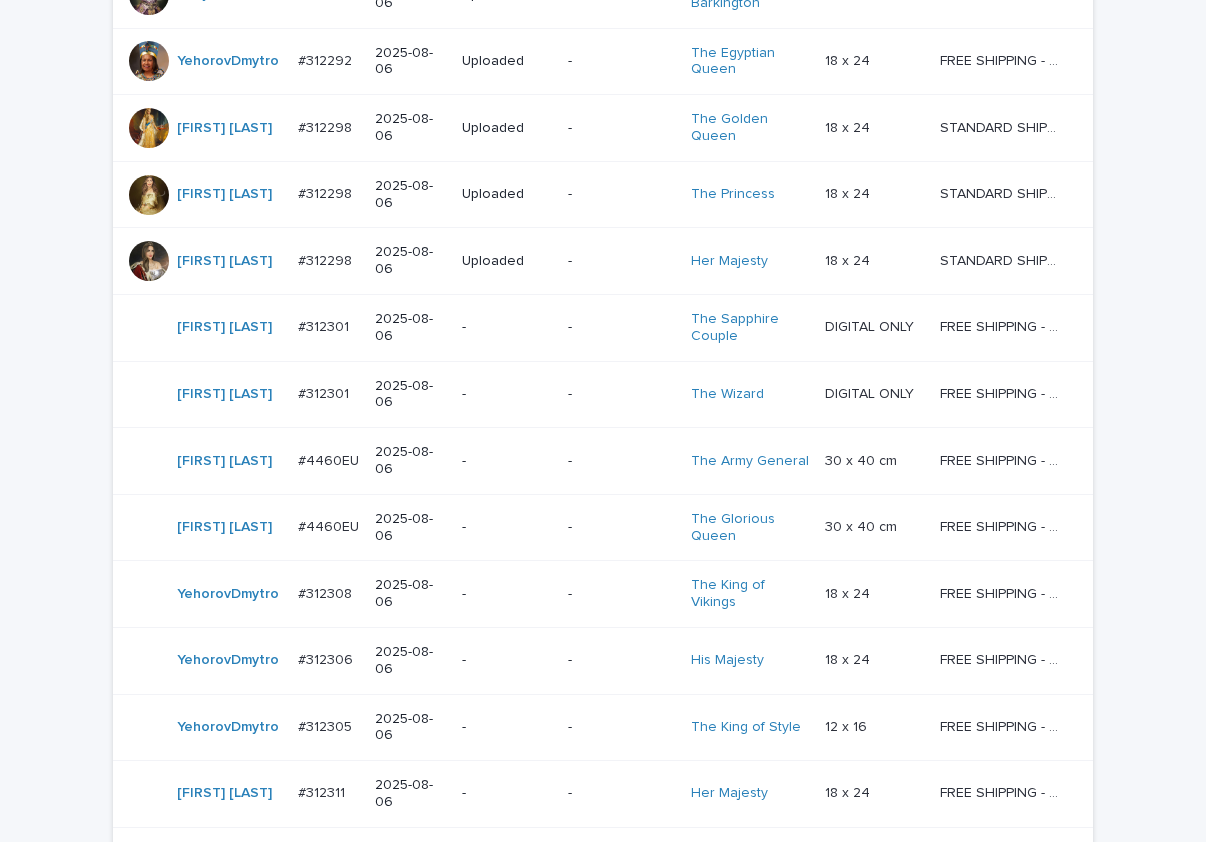 scroll, scrollTop: 829, scrollLeft: 0, axis: vertical 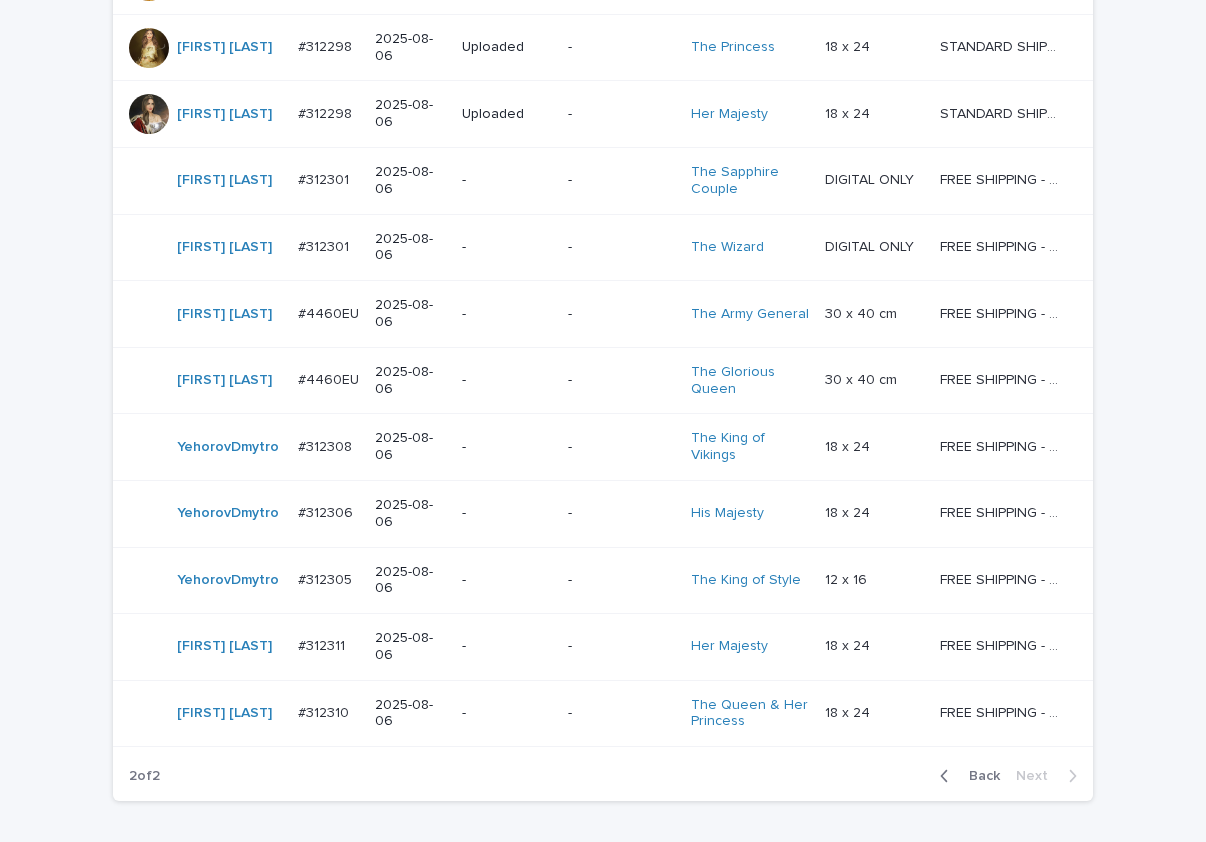 click on "Loading... Saving… Loading... Saving… Check Your Order Artist Name Date Design_status Customer_status Product_Title Product_Variant Shipping_Title OksanaHolets   #312288 #312288   2025-08-06 Uploaded - The Celtic Princess   18 x 24 18 x 24   FREE SHIPPING - preview in 1-2 business days, after your approval delivery will take 5-10 b.d. FREE SHIPPING - preview in 1-2 business days, after your approval delivery will take 5-10 b.d.   OksanaHolets   #312287 #312287   2025-08-06 Uploaded - The Godfather   18 x 24 18 x 24   FREE SHIPPING - preview in 1-2 business days, after your approval delivery will take 5-10 b.d. FREE SHIPPING - preview in 1-2 business days, after your approval delivery will take 5-10 b.d.   RolaineSanJuan   #312286 #312286   2025-08-06 Needs fixing Needs revisions The King & Queen   12 x 16 12 x 16   FREE SHIPPING - preview in 1-2 business days, after your approval delivery will take 5-10 b.d.   Maryna   #312290 #312290   2025-08-06 Uploaded - Majesty Barkington   DIGITAL ONLY" at bounding box center [603, 200] 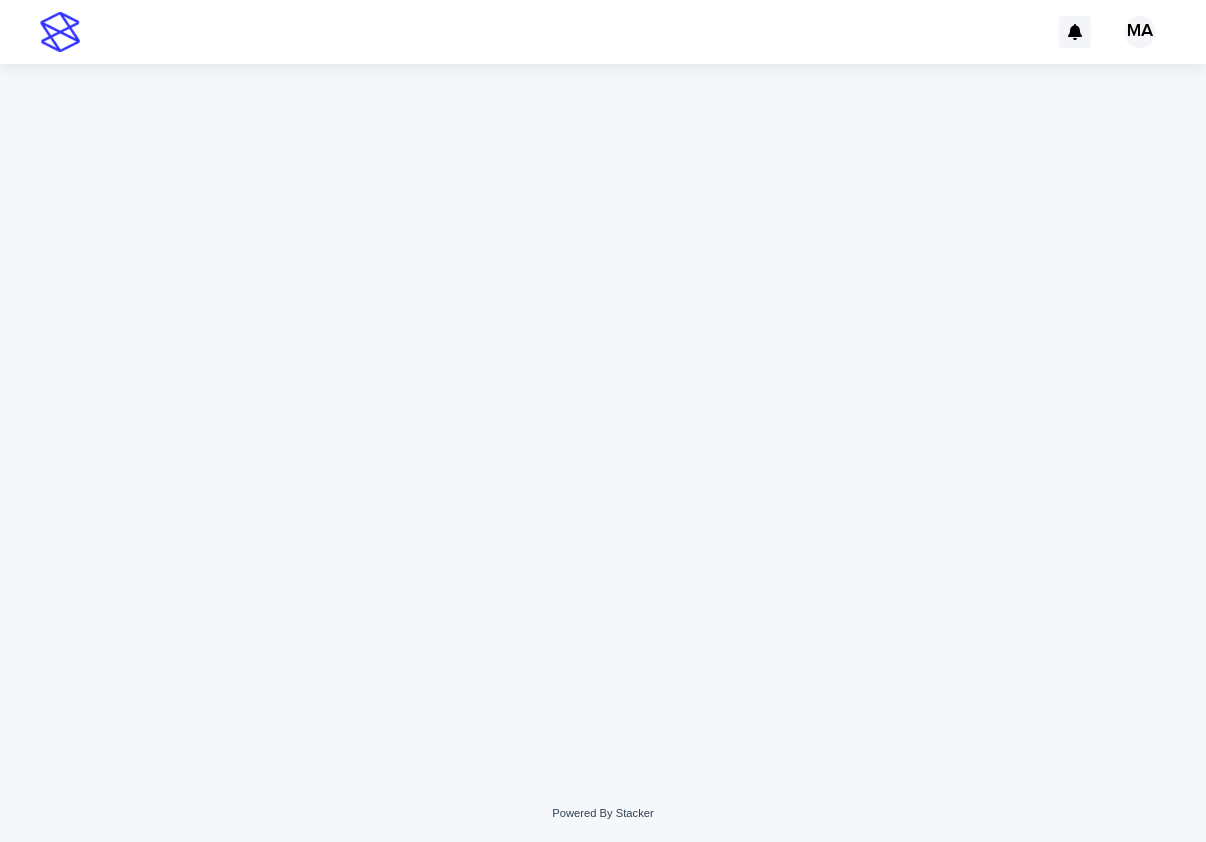 scroll, scrollTop: 0, scrollLeft: 0, axis: both 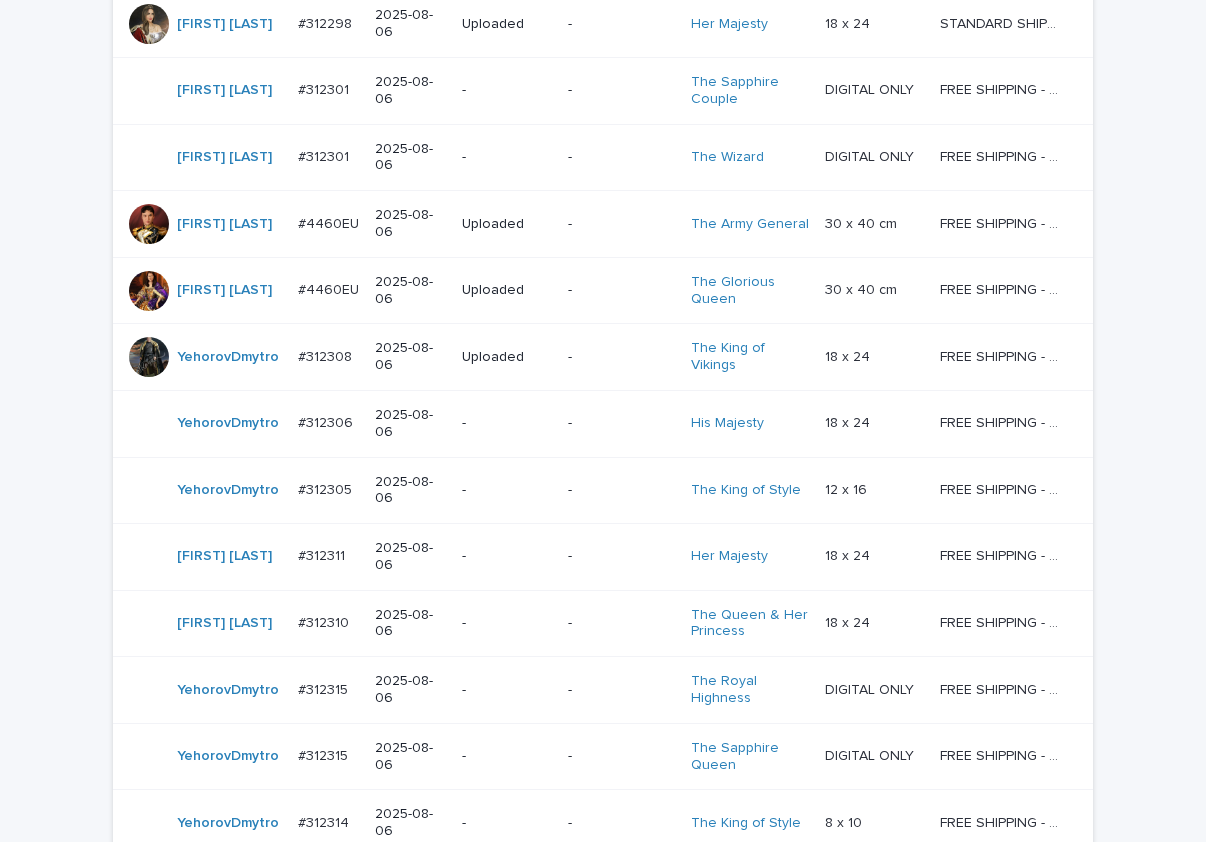 click on "Loading... Saving… Loading... Saving… Check Your Order Artist Name Date Design_status Customer_status Product_Title Product_Variant Shipping_Title OksanaHolets   #312288 #312288   2025-08-06 Uploaded - The Celtic Princess   18 x 24 18 x 24   FREE SHIPPING - preview in 1-2 business days, after your approval delivery will take 5-10 b.d. FREE SHIPPING - preview in 1-2 business days, after your approval delivery will take 5-10 b.d.   OksanaHolets   #312287 #312287   2025-08-06 Uploaded - The Godfather   18 x 24 18 x 24   FREE SHIPPING - preview in 1-2 business days, after your approval delivery will take 5-10 b.d. FREE SHIPPING - preview in 1-2 business days, after your approval delivery will take 5-10 b.d.   RolaineSanJuan   #312286 #312286   2025-08-06 Needs fixing Needs revisions The King & Queen   12 x 16 12 x 16   FREE SHIPPING - preview in 1-2 business days, after your approval delivery will take 5-10 b.d.   Maryna   #312290 #312290   2025-08-06 Uploaded - Majesty Barkington   DIGITAL ONLY" at bounding box center [603, 210] 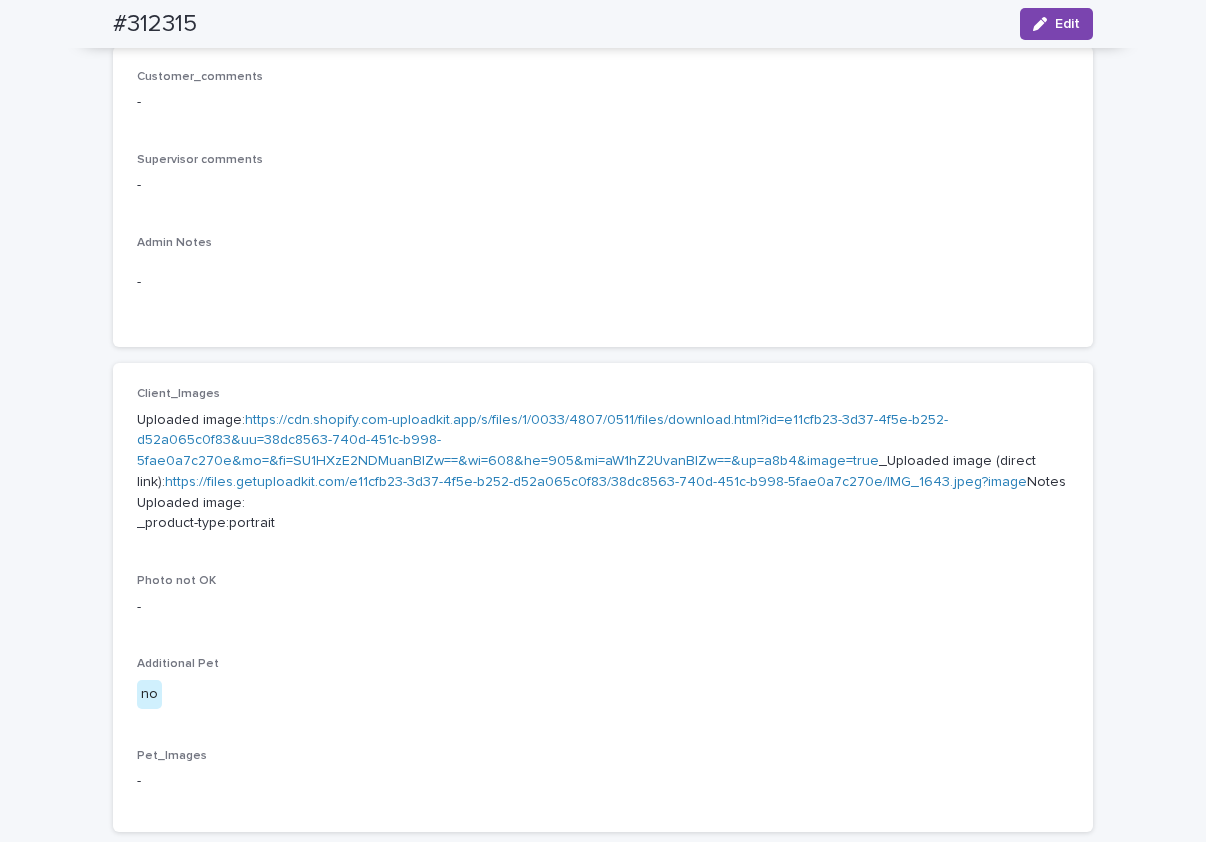 scroll, scrollTop: 699, scrollLeft: 0, axis: vertical 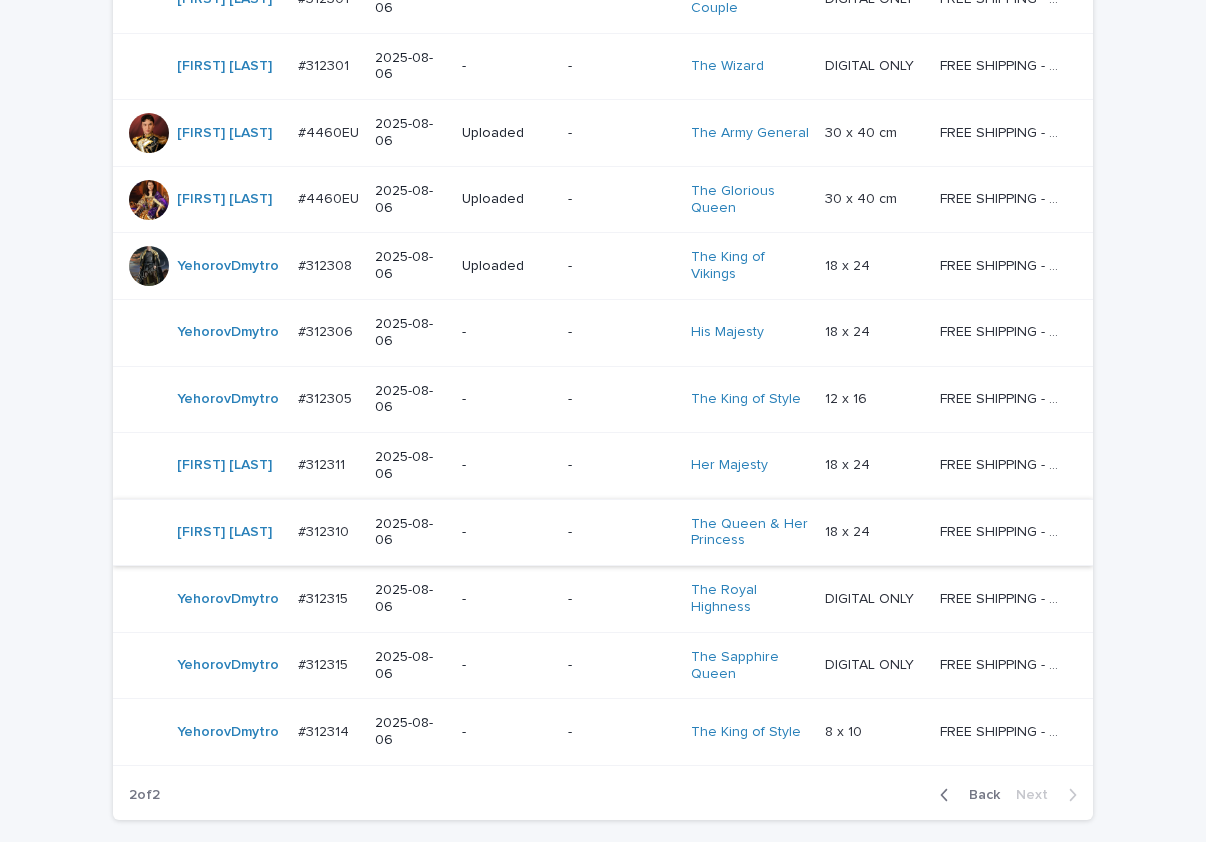 click on "-" at bounding box center (507, 665) 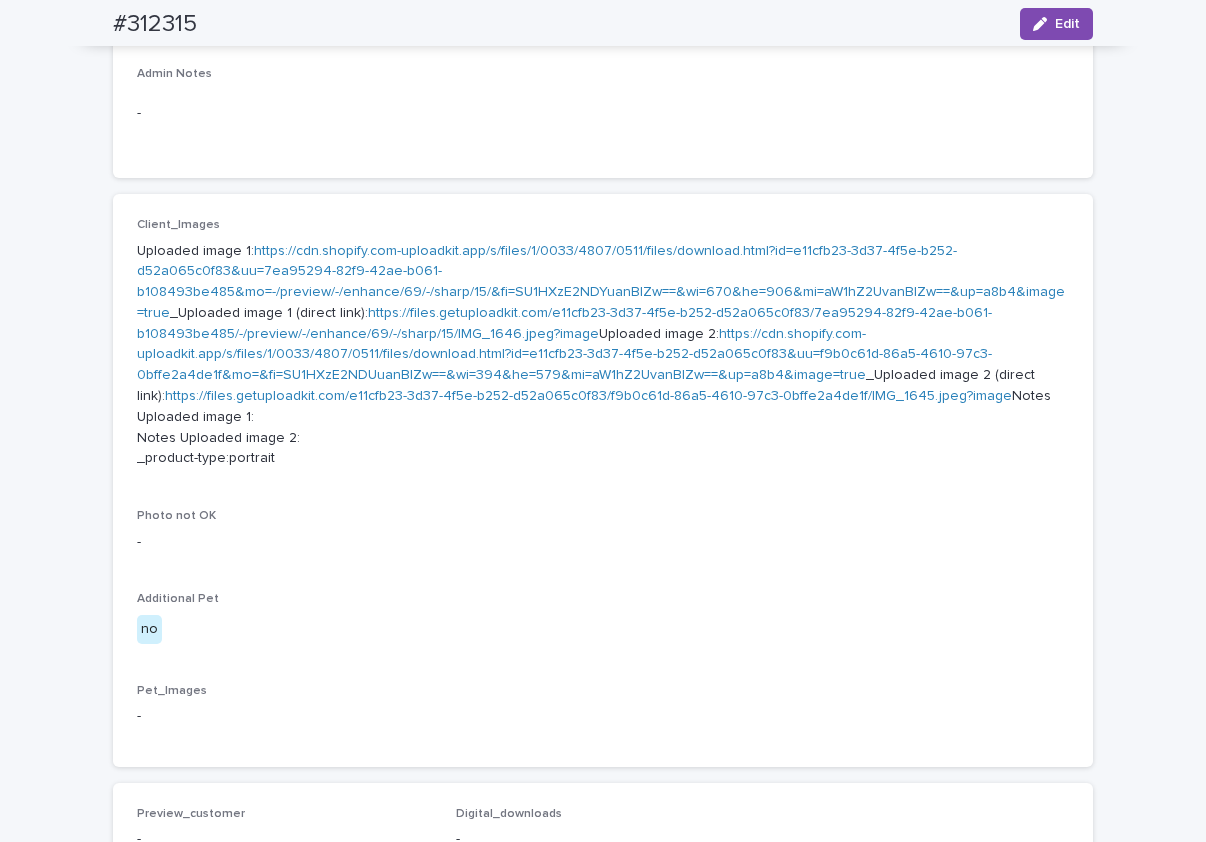 scroll, scrollTop: 699, scrollLeft: 0, axis: vertical 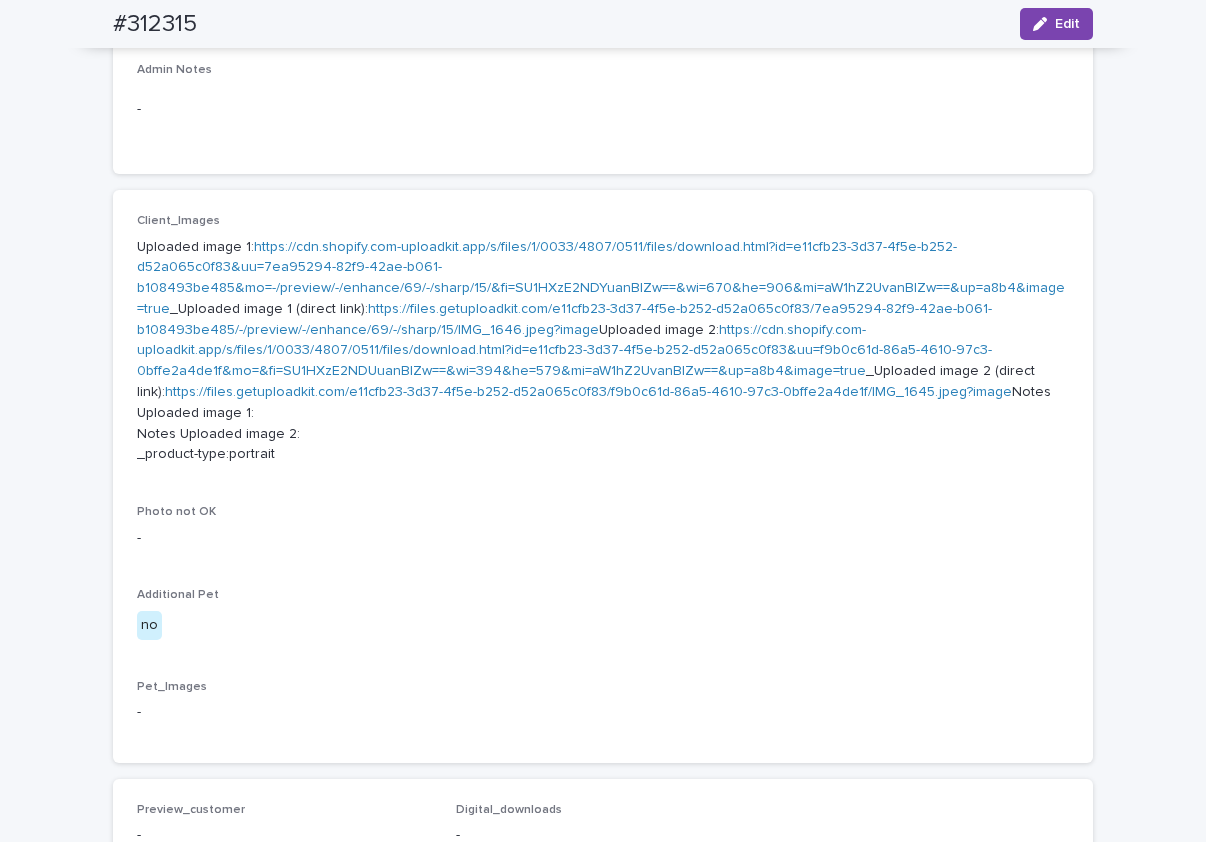 click on "https://cdn.shopify.com-uploadkit.app/s/files/1/0033/4807/0511/files/download.html?id=e11cfb23-3d37-4f5e-b252-d52a065c0f83&uu=7ea95294-82f9-42ae-b061-b108493be485&mo=-/preview/-/enhance/69/-/sharp/15/&fi=SU1HXzE2NDYuanBlZw==&wi=670&he=906&mi=aW1hZ2UvanBlZw==&up=a8b4&image=true" at bounding box center [601, 278] 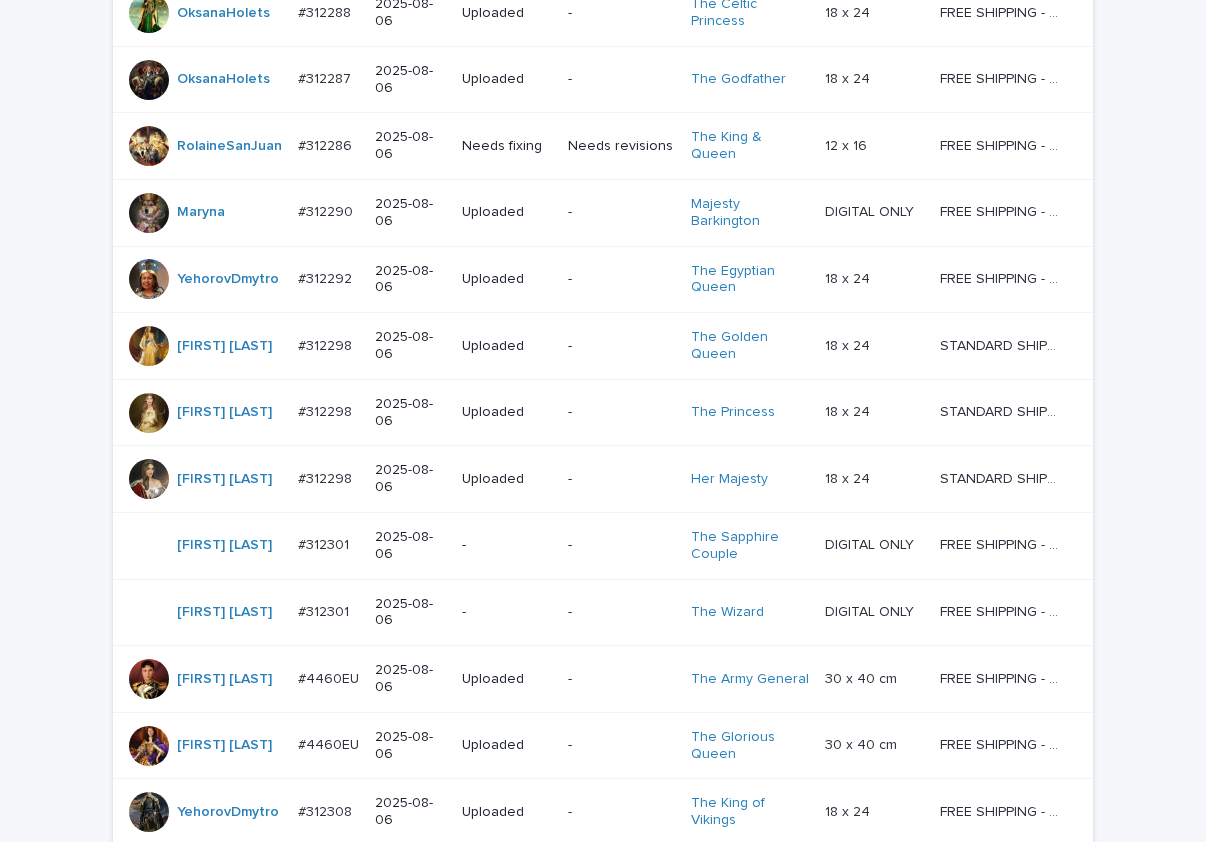 scroll, scrollTop: 1010, scrollLeft: 0, axis: vertical 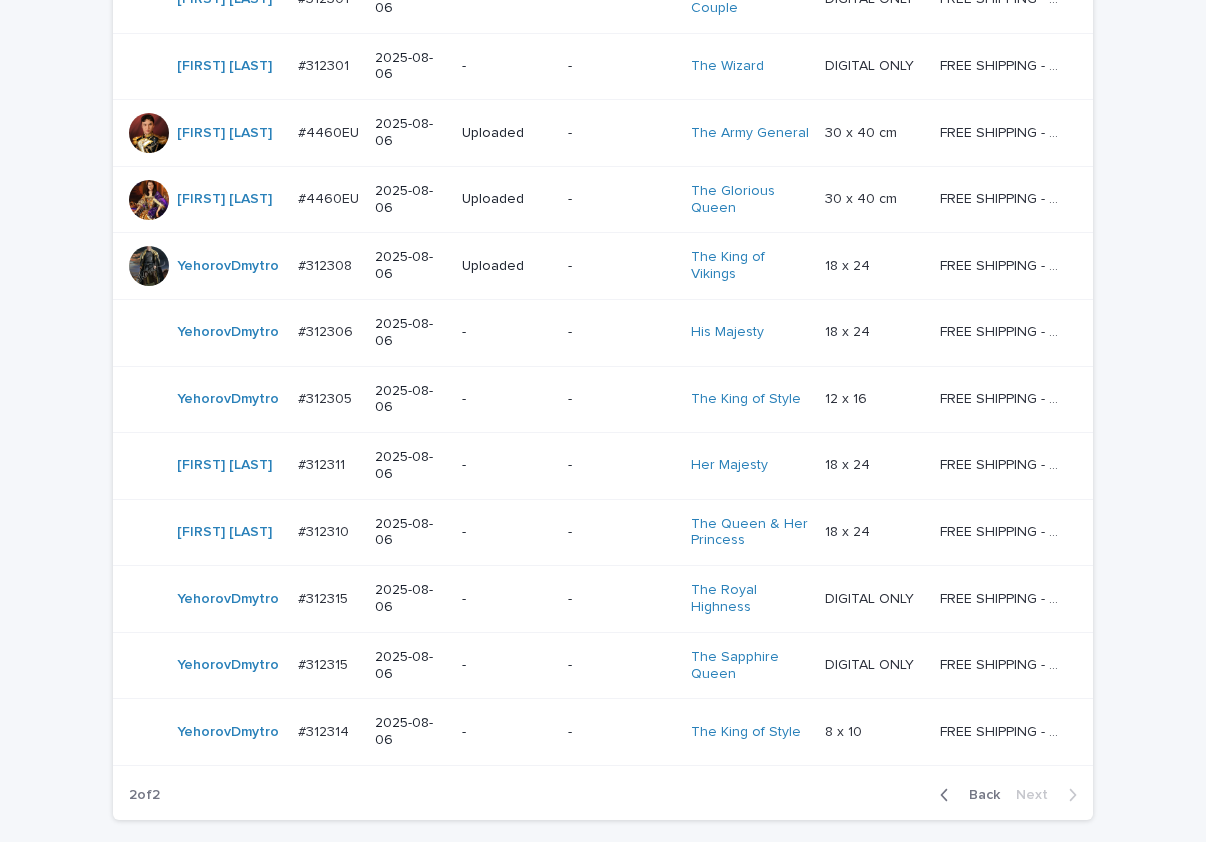 click on "-" at bounding box center [507, 732] 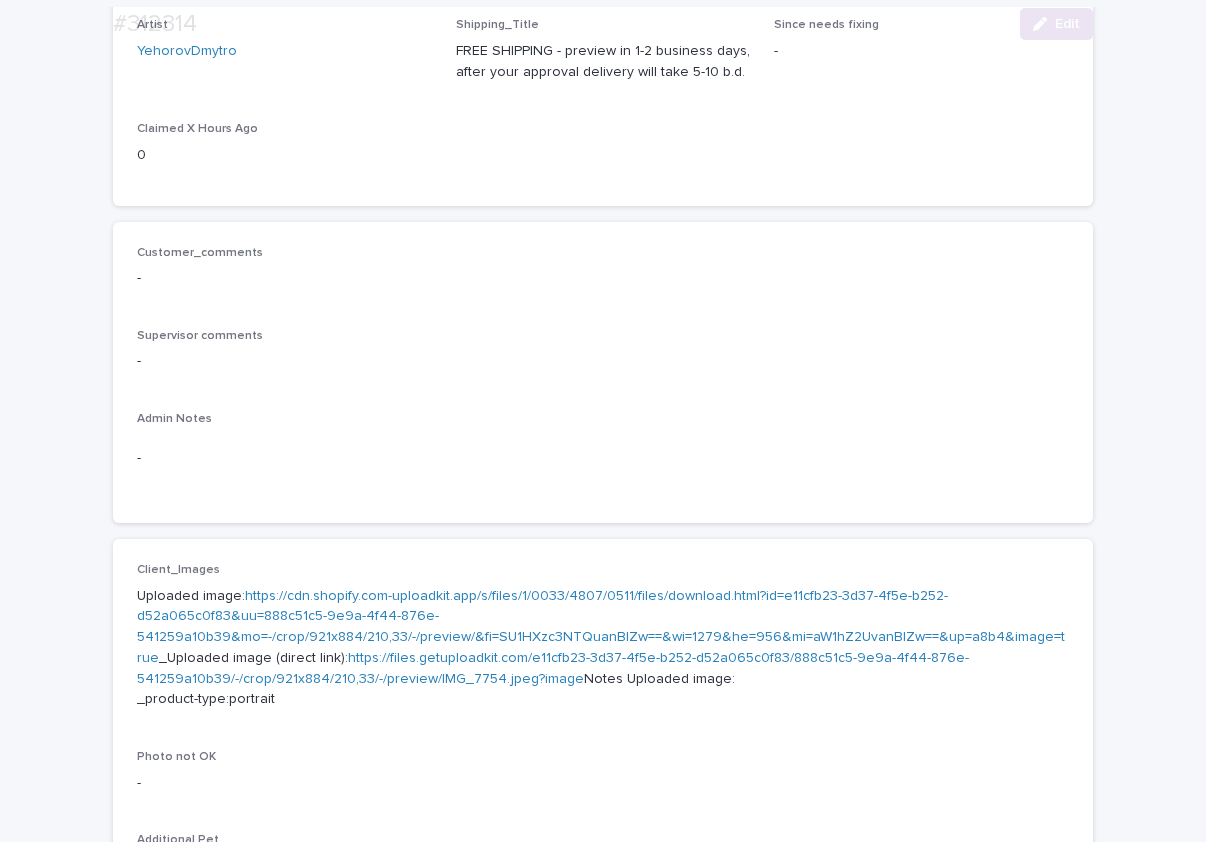 scroll, scrollTop: 699, scrollLeft: 0, axis: vertical 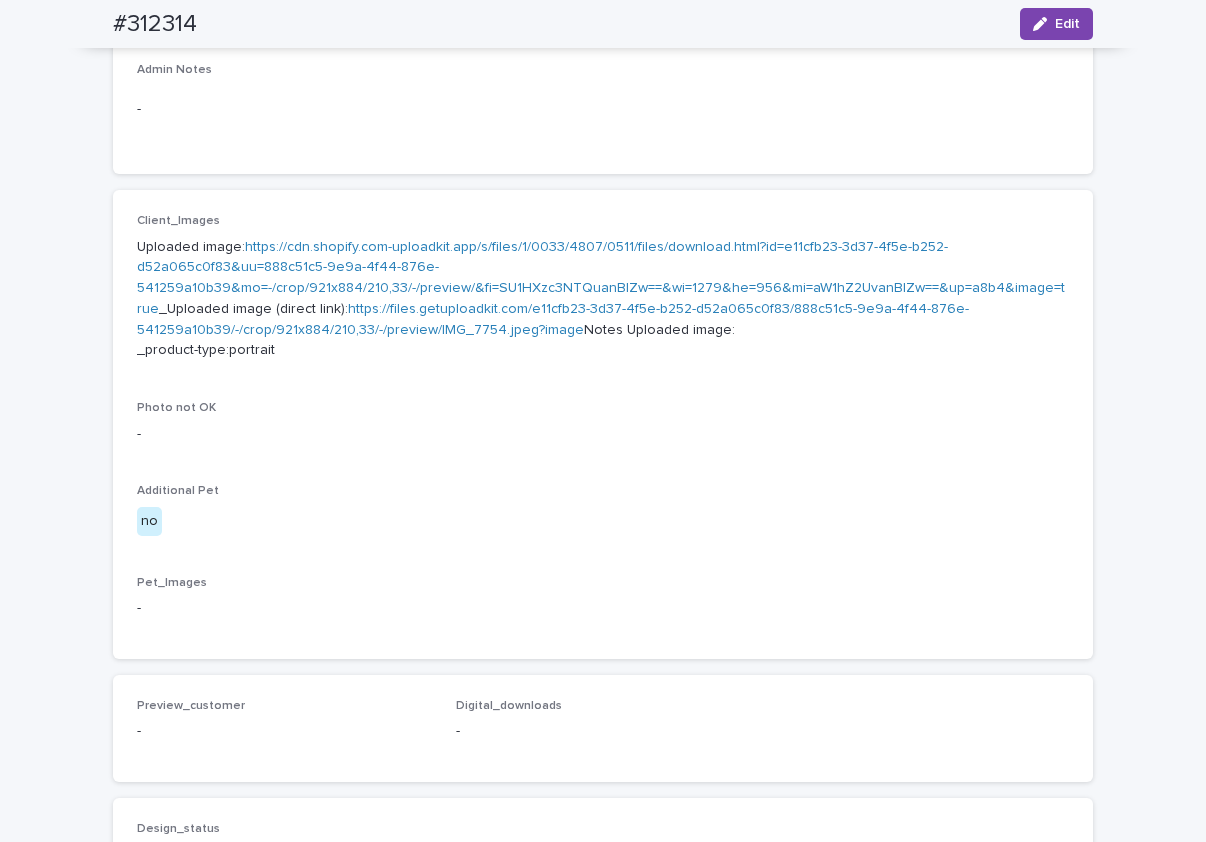 click on "https://cdn.shopify.com-uploadkit.app/s/files/1/0033/4807/0511/files/download.html?id=e11cfb23-3d37-4f5e-b252-d52a065c0f83&uu=888c51c5-9e9a-4f44-876e-541259a10b39&mo=-/crop/921x884/210,33/-/preview/&fi=SU1HXzc3NTQuanBlZw==&wi=1279&he=956&mi=aW1hZ2UvanBlZw==&up=a8b4&image=true" at bounding box center (601, 278) 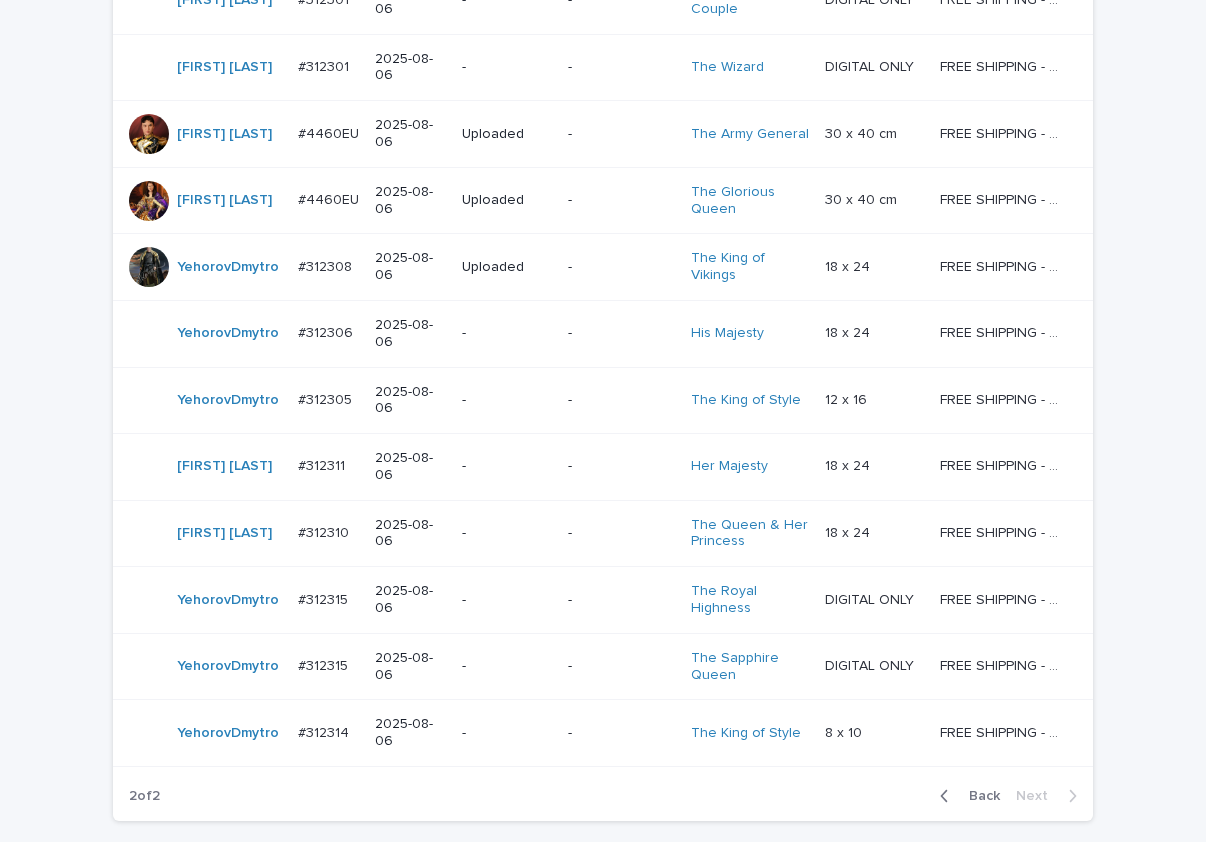 scroll, scrollTop: 1010, scrollLeft: 0, axis: vertical 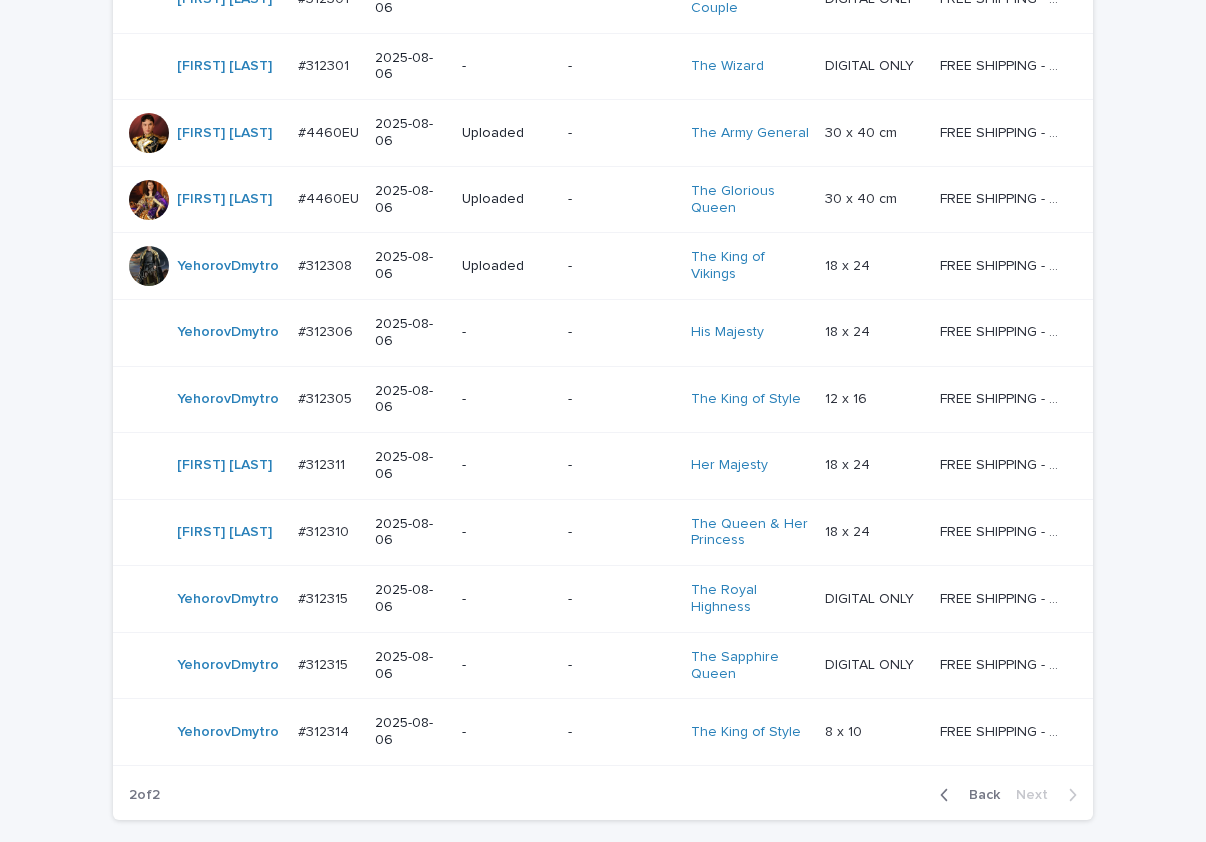 click on "-" at bounding box center [507, 599] 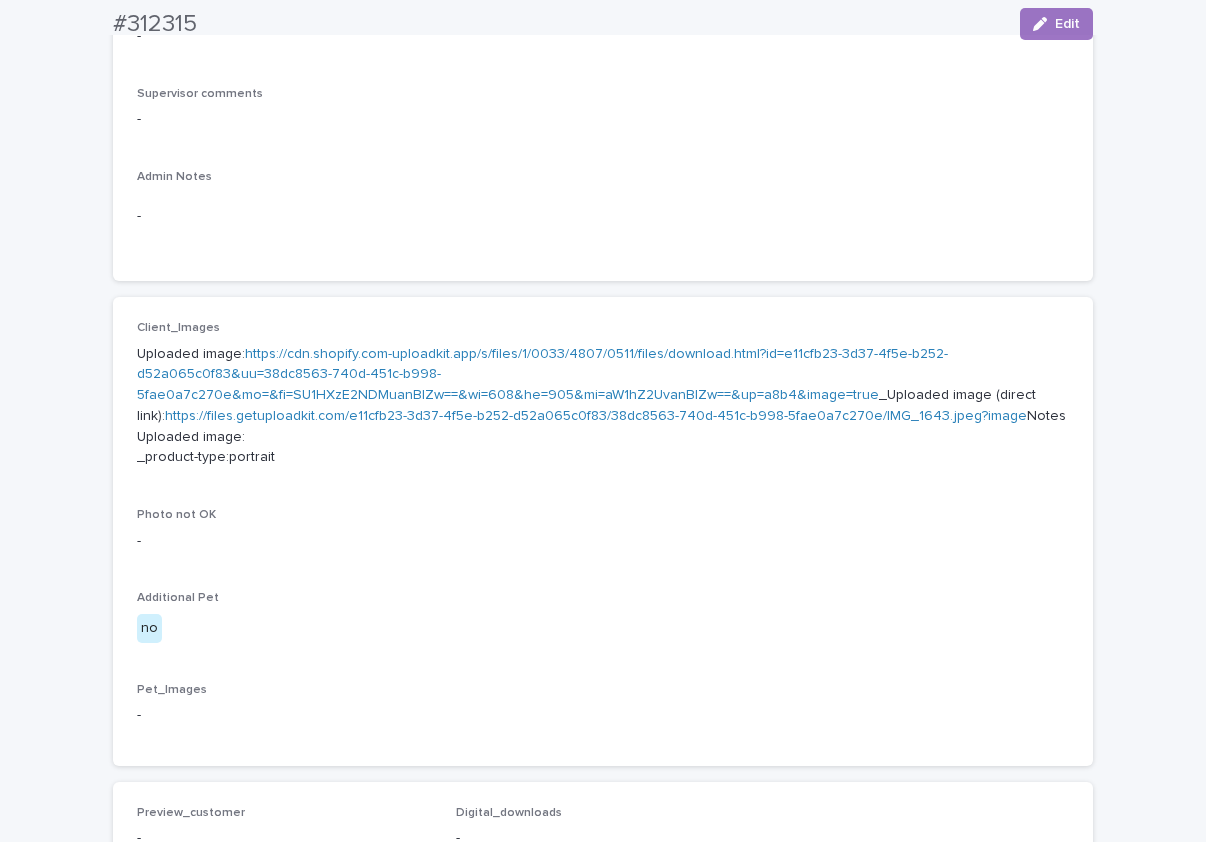scroll, scrollTop: 764, scrollLeft: 0, axis: vertical 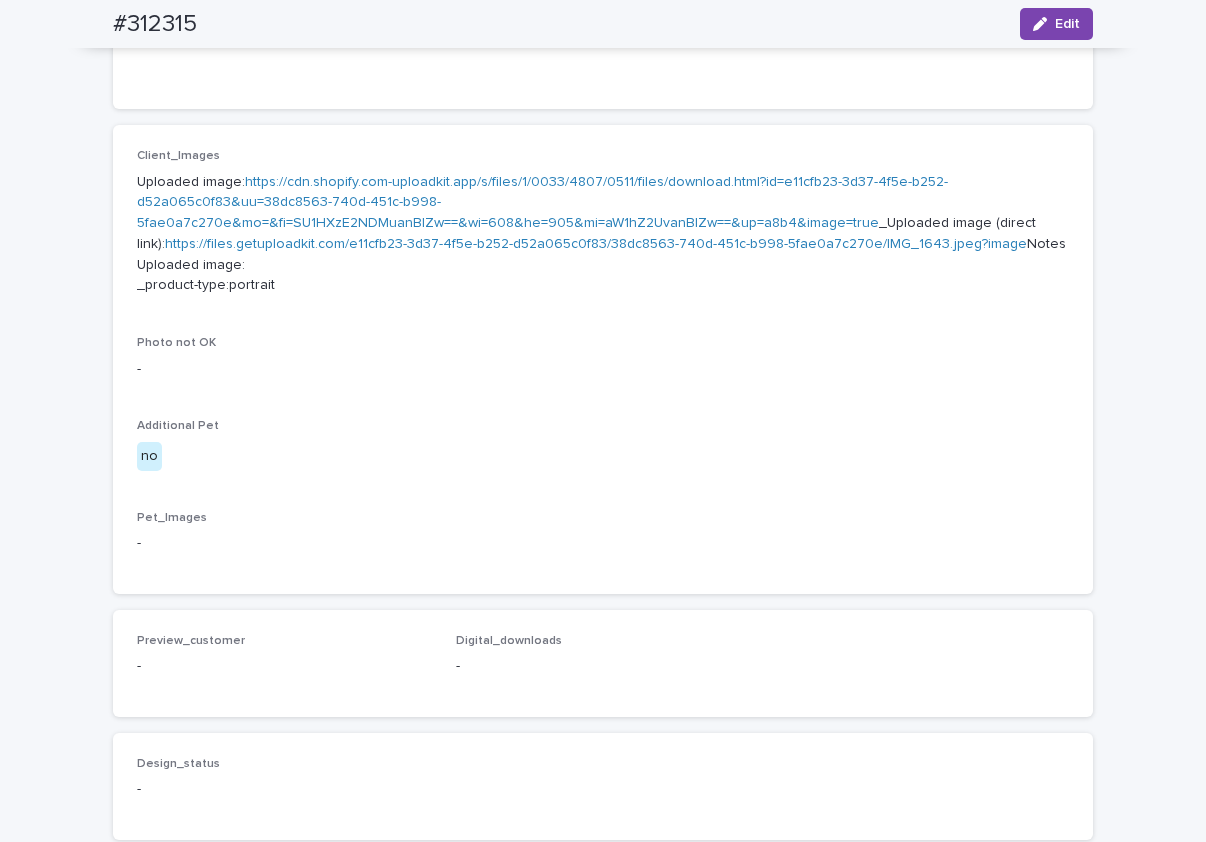 click on "https://cdn.shopify.com-uploadkit.app/s/files/1/0033/4807/0511/files/download.html?id=e11cfb23-3d37-4f5e-b252-d52a065c0f83&uu=38dc8563-740d-451c-b998-5fae0a7c270e&mo=&fi=SU1HXzE2NDMuanBlZw==&wi=608&he=905&mi=aW1hZ2UvanBlZw==&up=a8b4&image=true" at bounding box center [542, 203] 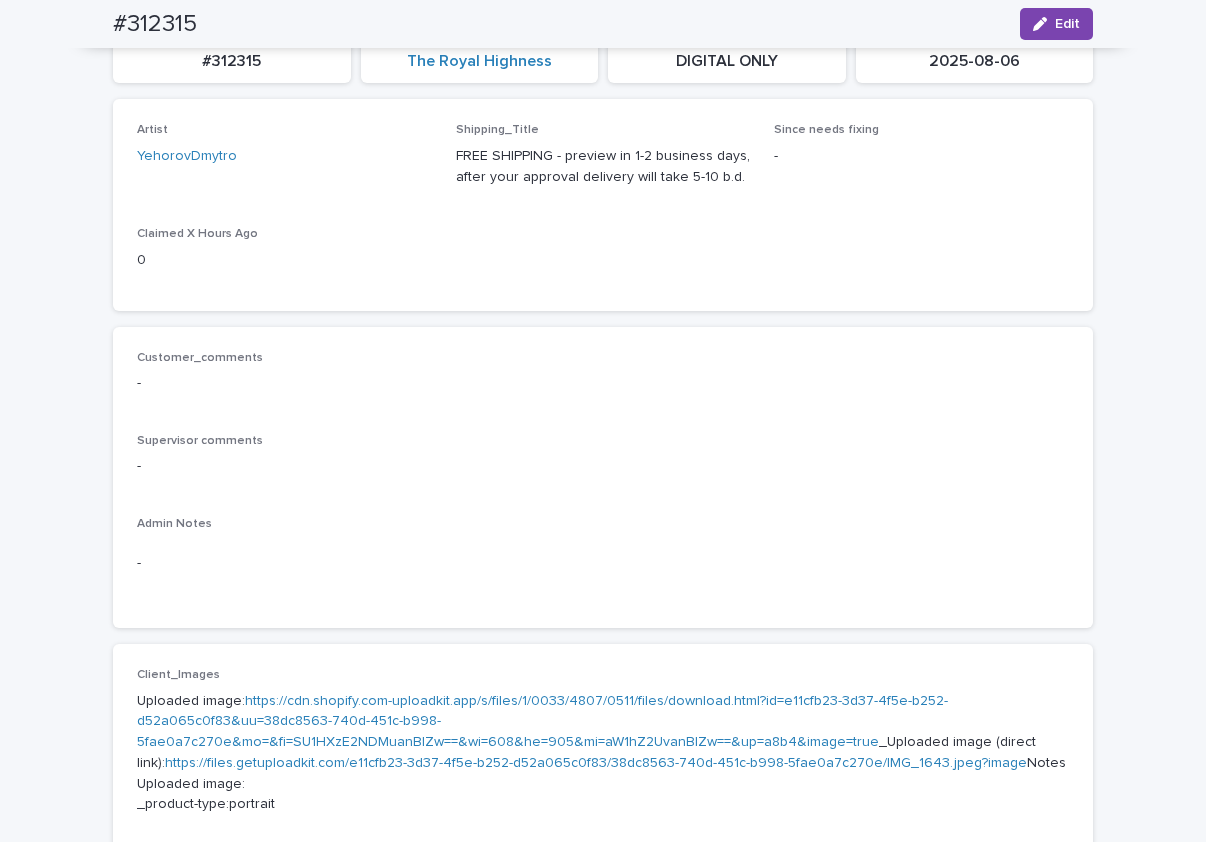 scroll, scrollTop: 0, scrollLeft: 0, axis: both 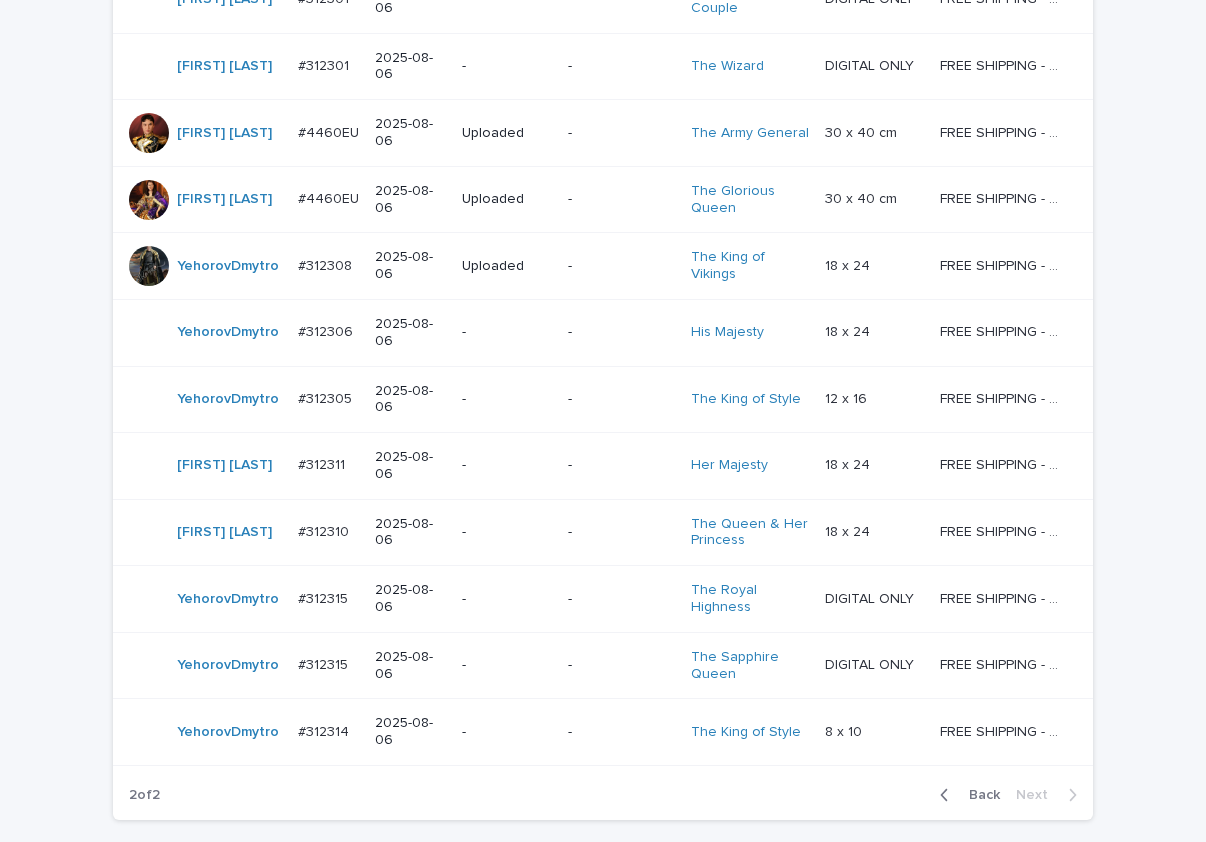 click on "Loading... Saving… Loading... Saving… Check Your Order Artist Name Date Design_status Customer_status Product_Title Product_Variant Shipping_Title OksanaHolets   #312288 #312288   2025-08-06 Uploaded - The Celtic Princess   18 x 24 18 x 24   FREE SHIPPING - preview in 1-2 business days, after your approval delivery will take 5-10 b.d. FREE SHIPPING - preview in 1-2 business days, after your approval delivery will take 5-10 b.d.   OksanaHolets   #312287 #312287   2025-08-06 Uploaded - The Godfather   18 x 24 18 x 24   FREE SHIPPING - preview in 1-2 business days, after your approval delivery will take 5-10 b.d. FREE SHIPPING - preview in 1-2 business days, after your approval delivery will take 5-10 b.d.   RolaineSanJuan   #312286 #312286   2025-08-06 Needs fixing Needs revisions The King & Queen   12 x 16 12 x 16   FREE SHIPPING - preview in 1-2 business days, after your approval delivery will take 5-10 b.d.   Maryna   #312290 #312290   2025-08-06 Uploaded - Majesty Barkington   DIGITAL ONLY" at bounding box center [603, 119] 